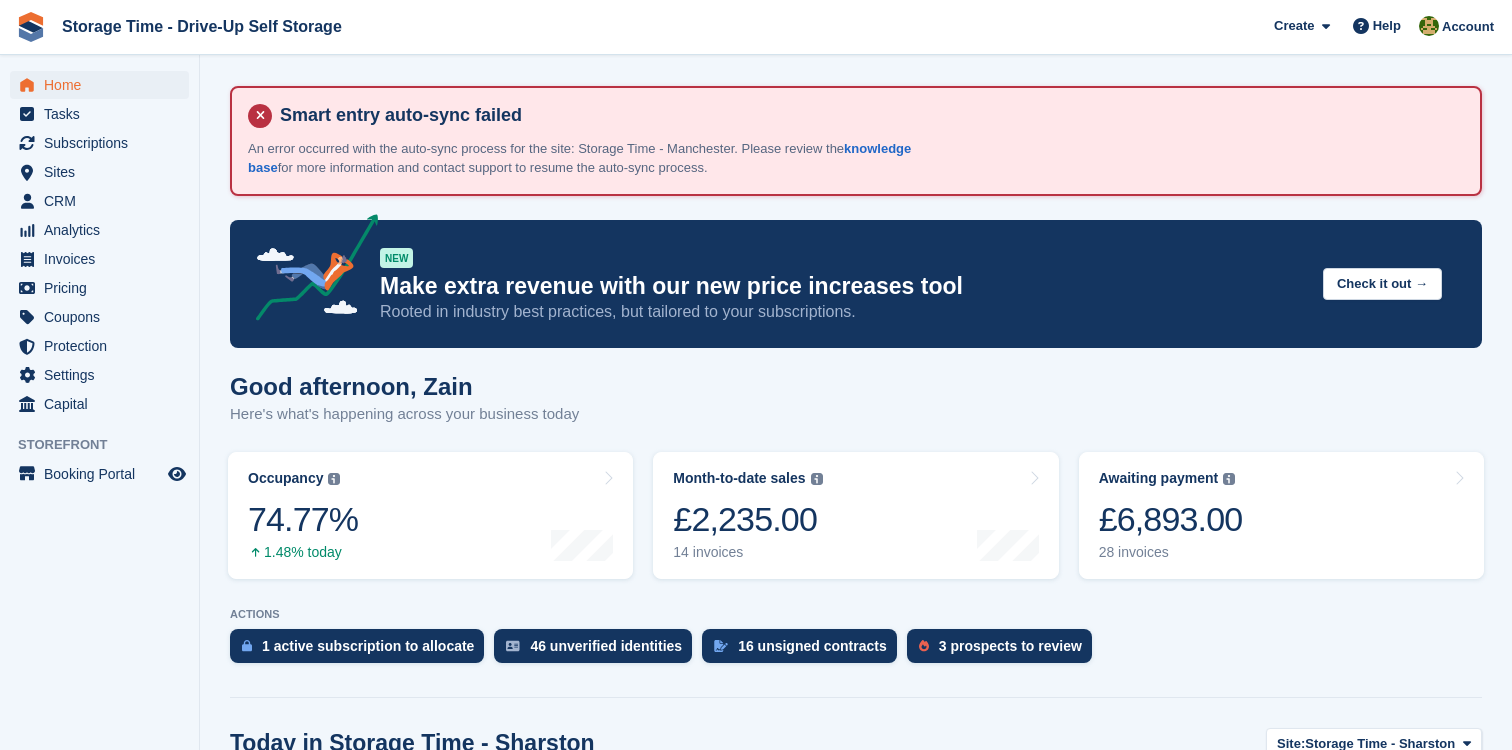 scroll, scrollTop: 0, scrollLeft: 0, axis: both 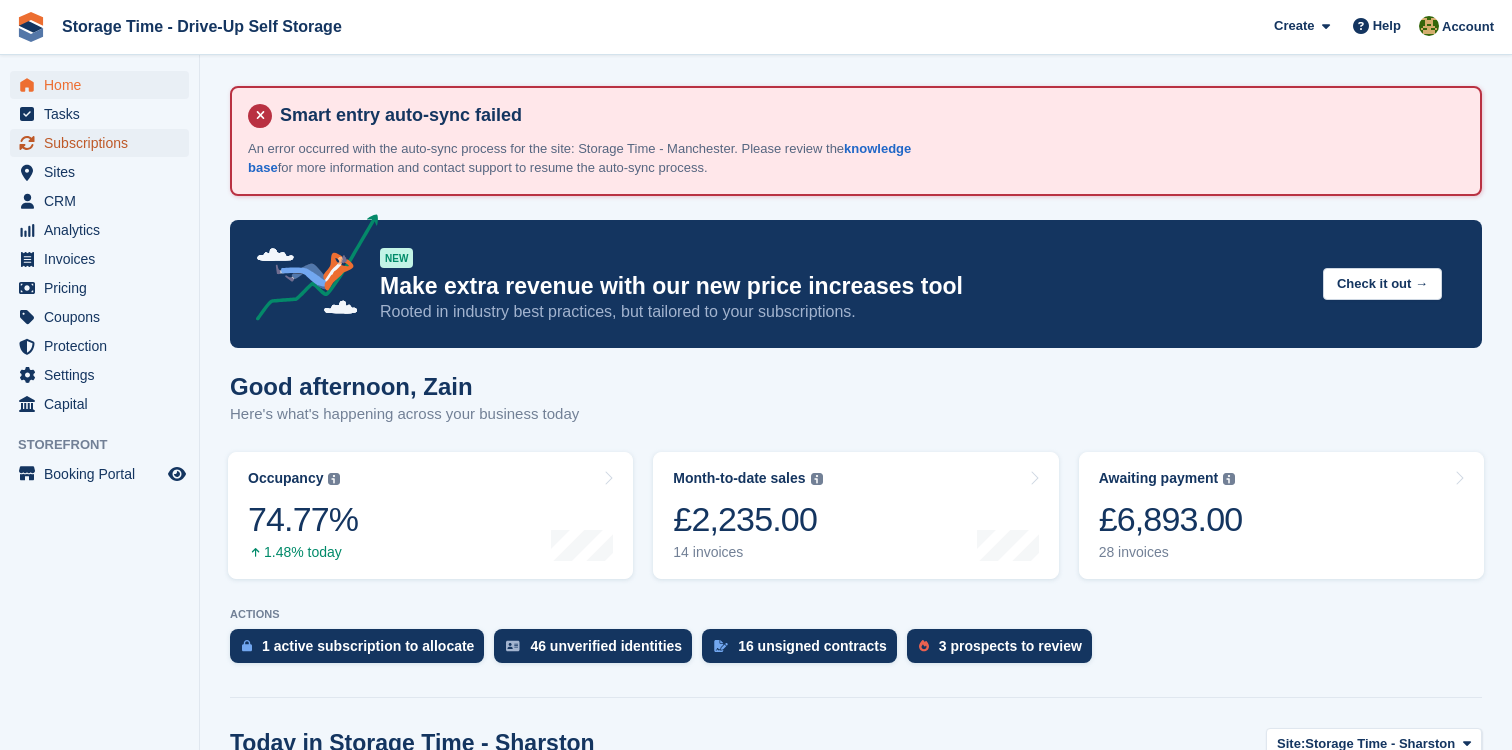 click on "Subscriptions" at bounding box center [104, 143] 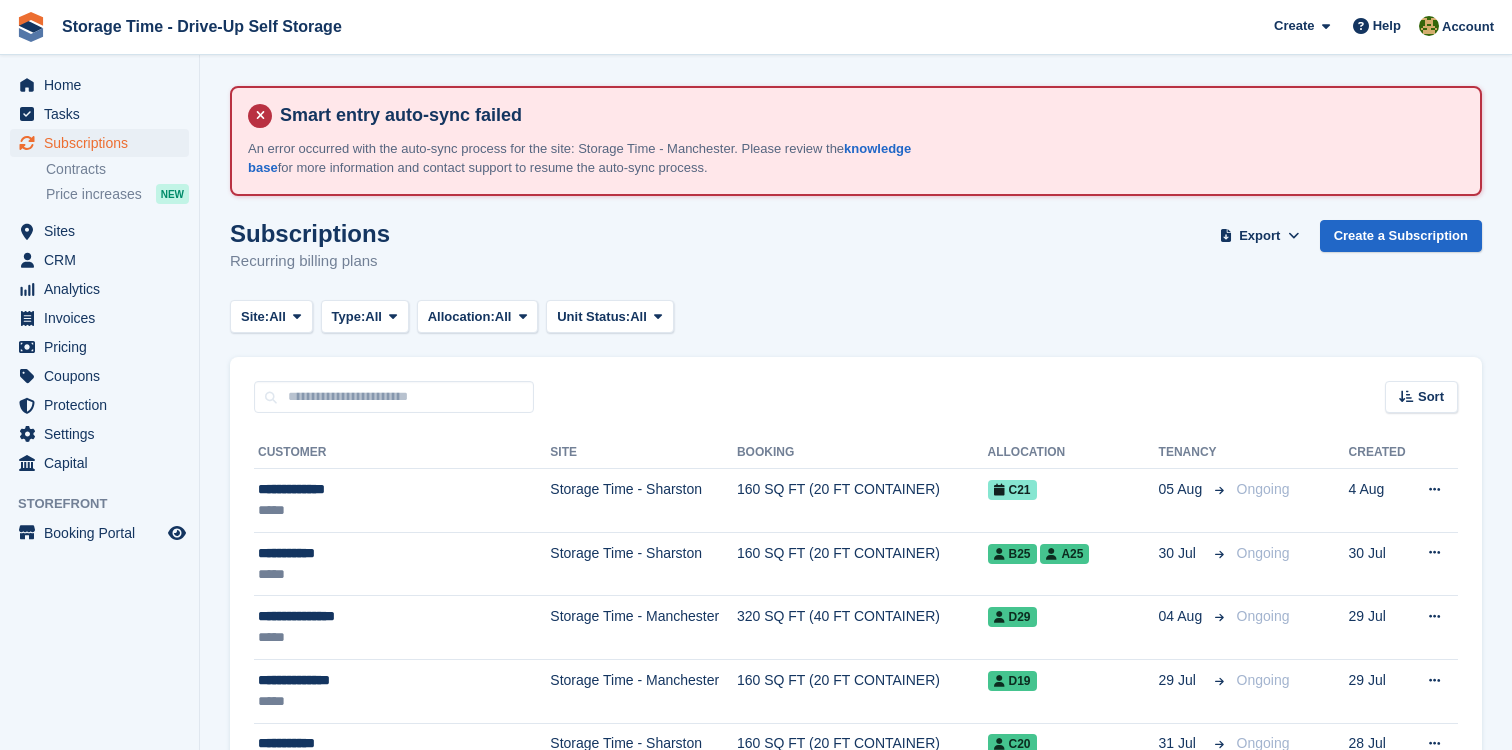 scroll, scrollTop: 0, scrollLeft: 0, axis: both 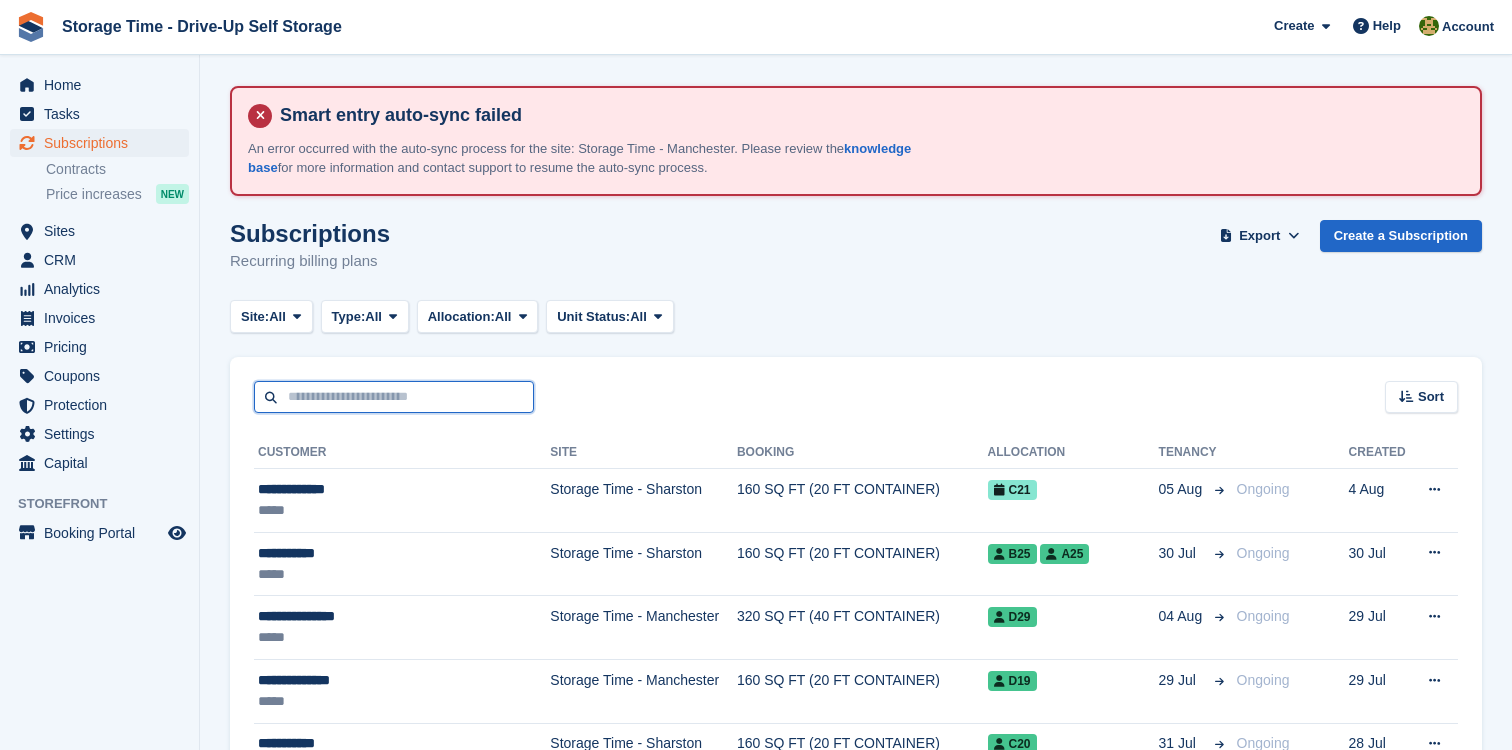 click at bounding box center (394, 397) 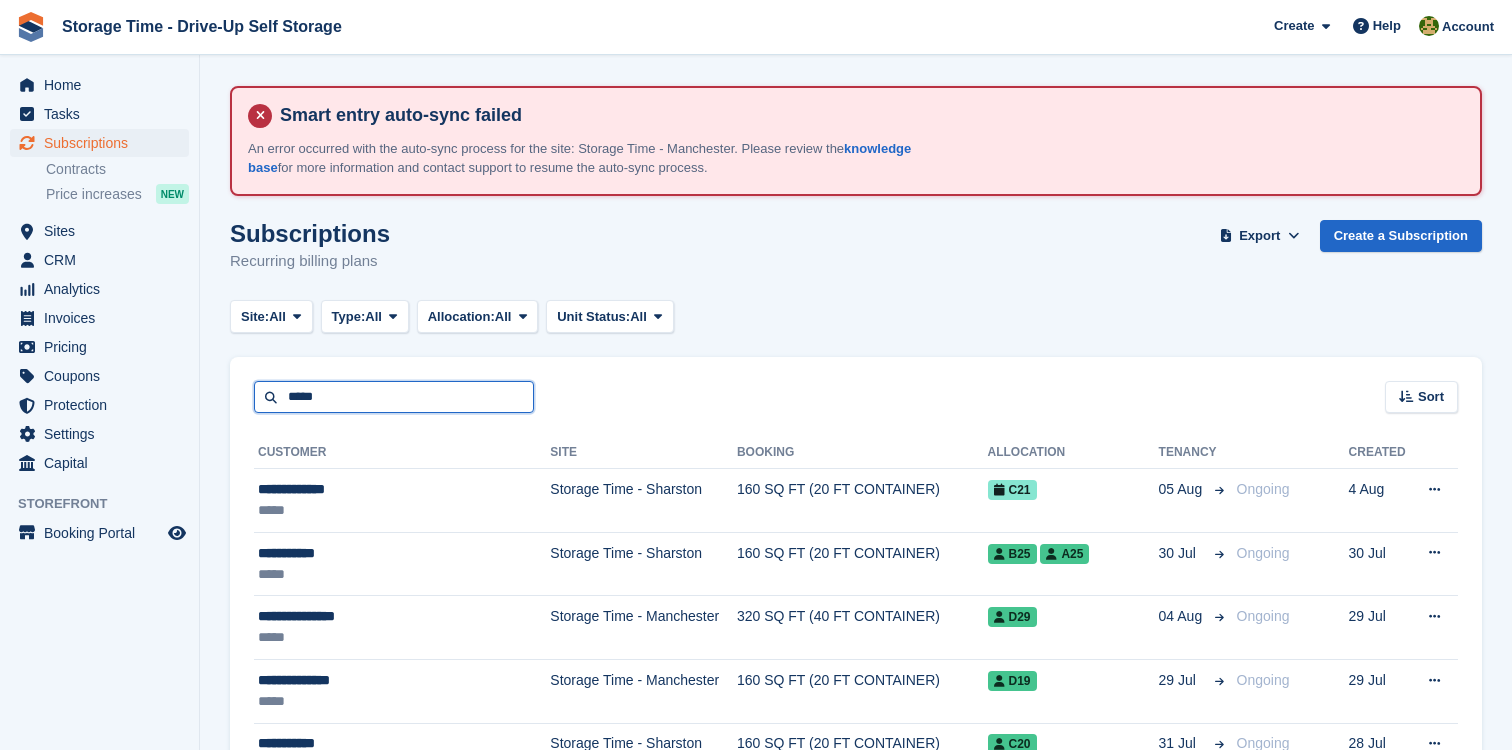 type on "*****" 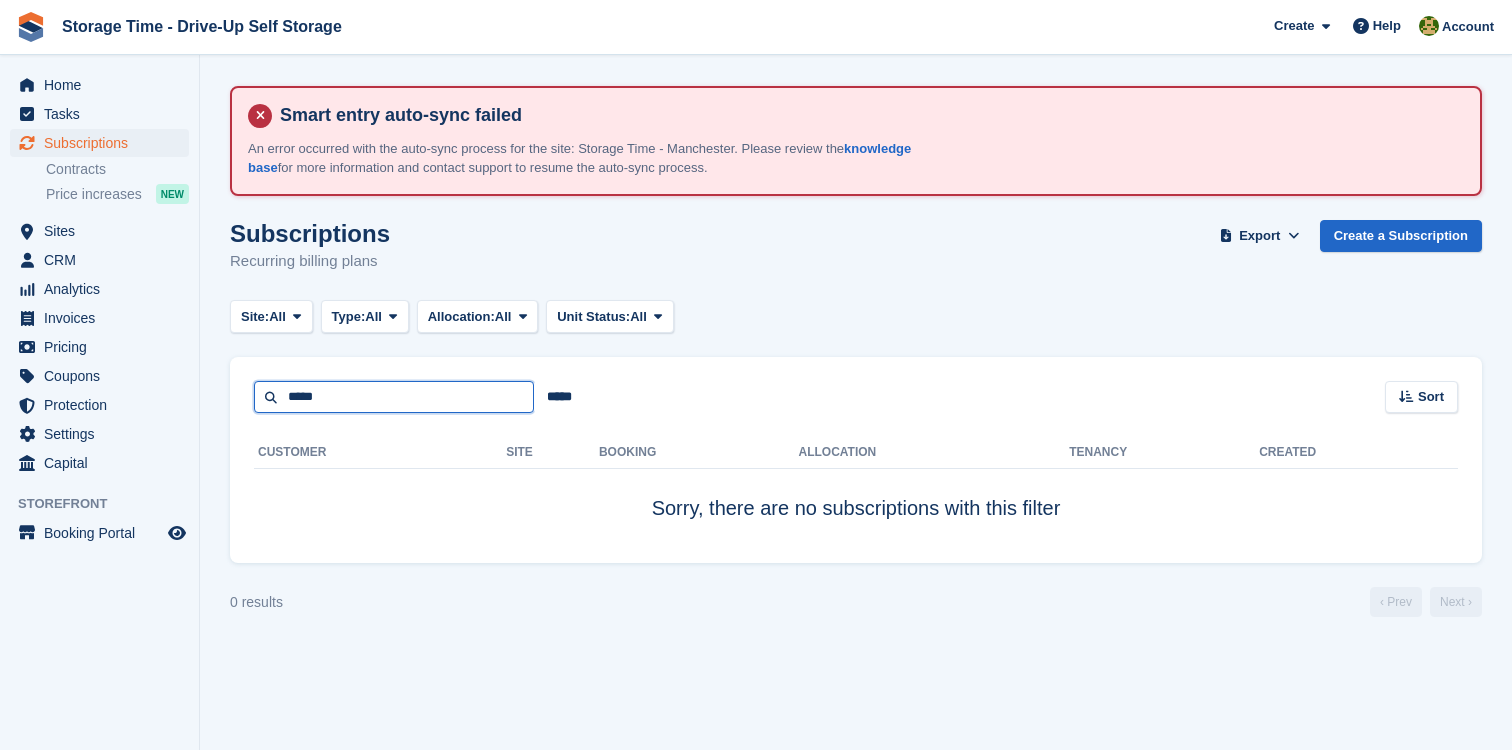 drag, startPoint x: 497, startPoint y: 384, endPoint x: 242, endPoint y: 362, distance: 255.94727 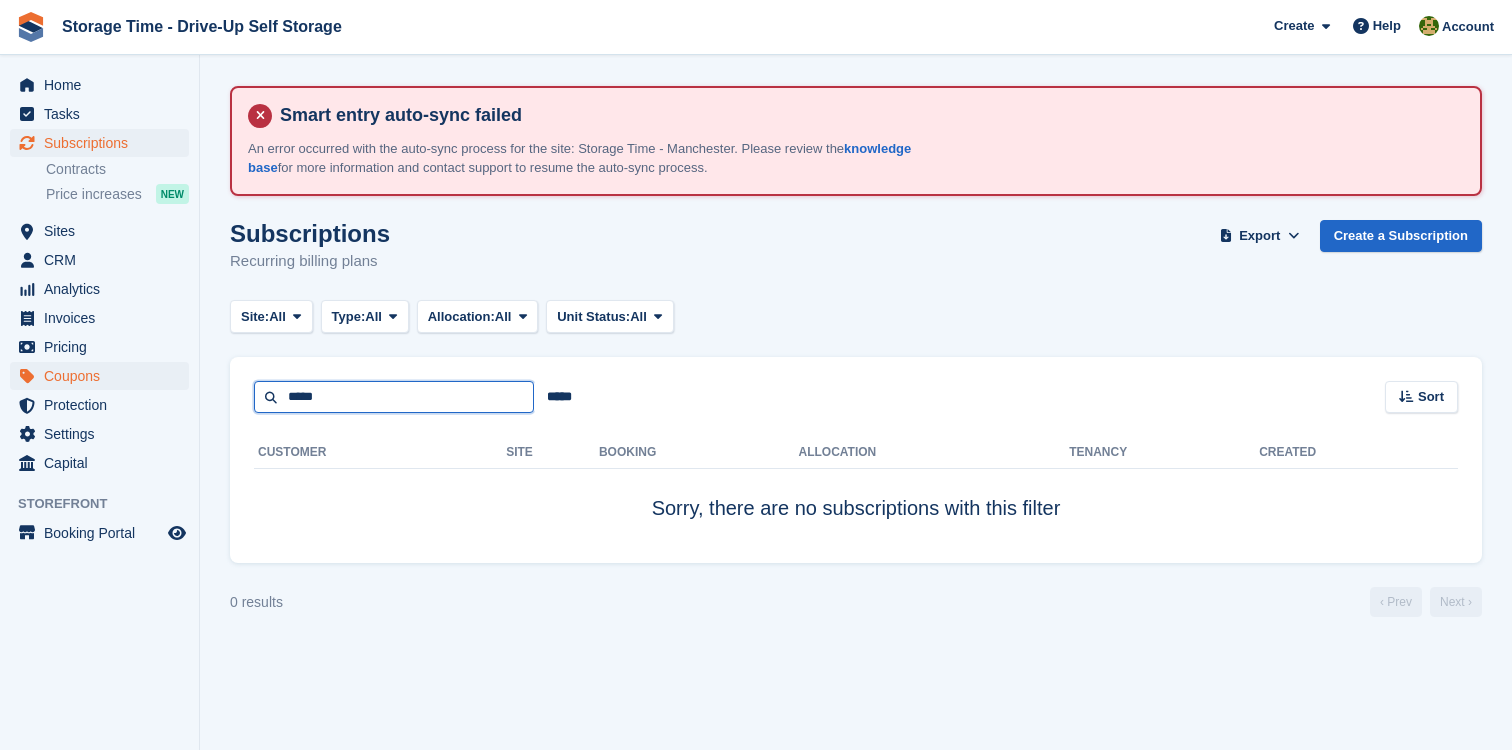 drag, startPoint x: 375, startPoint y: 392, endPoint x: 166, endPoint y: 378, distance: 209.46837 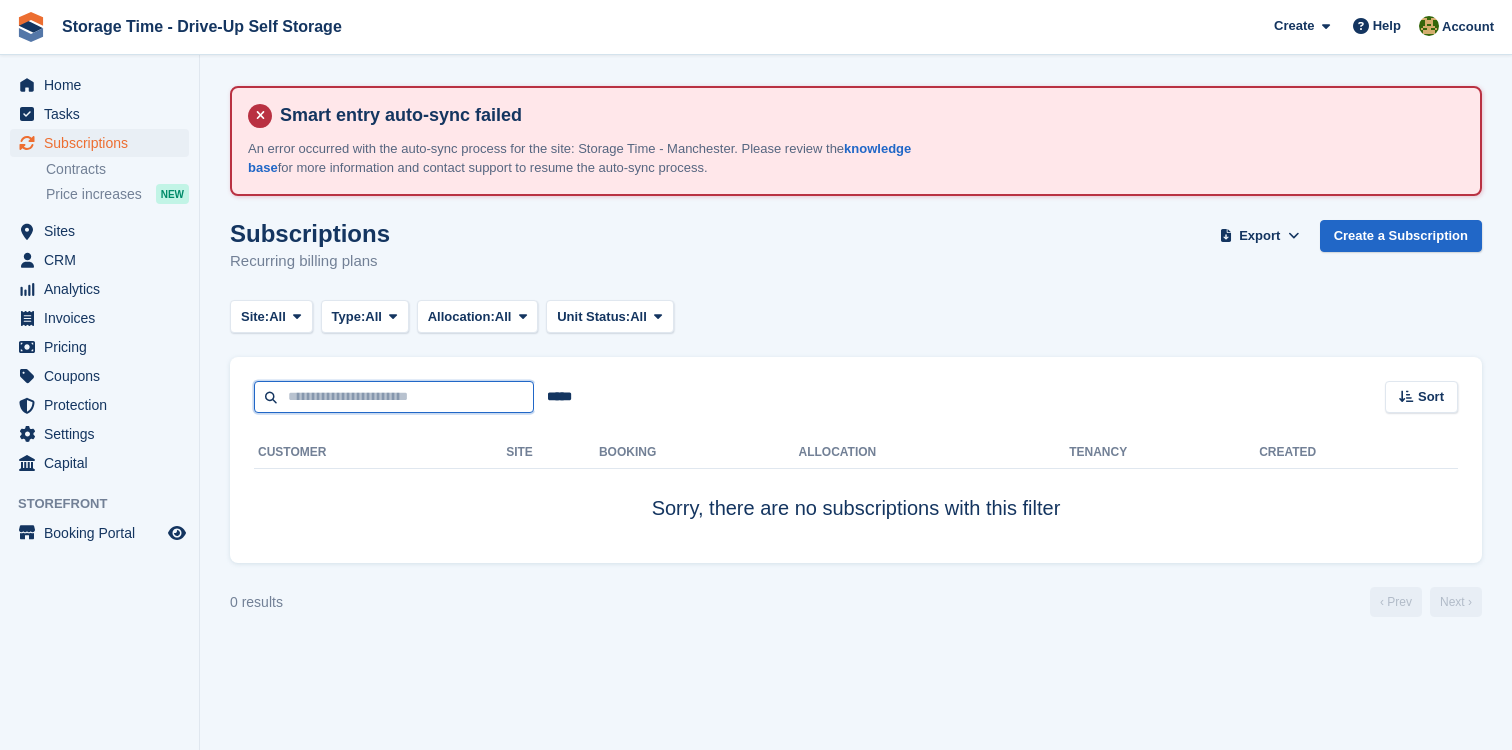 type 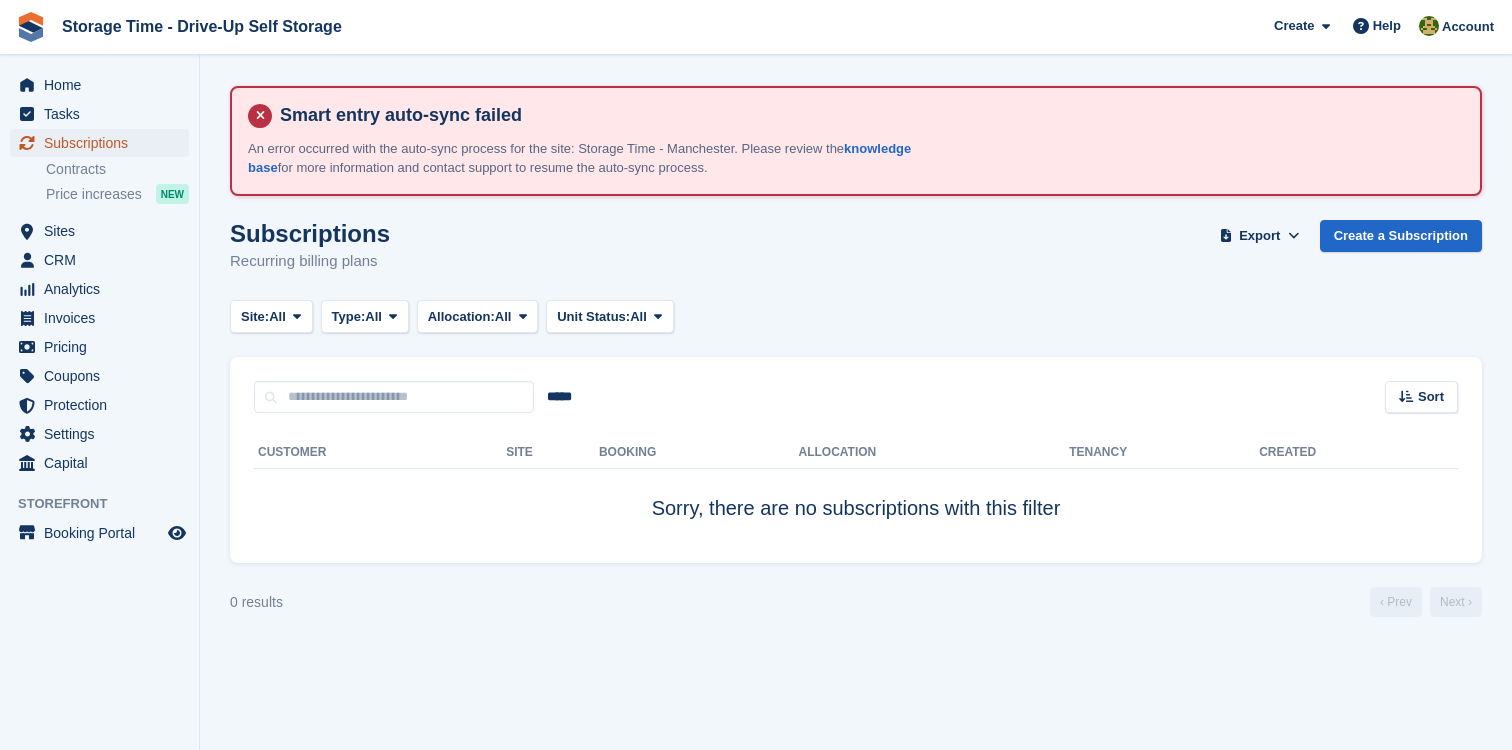 click on "Subscriptions" at bounding box center (104, 143) 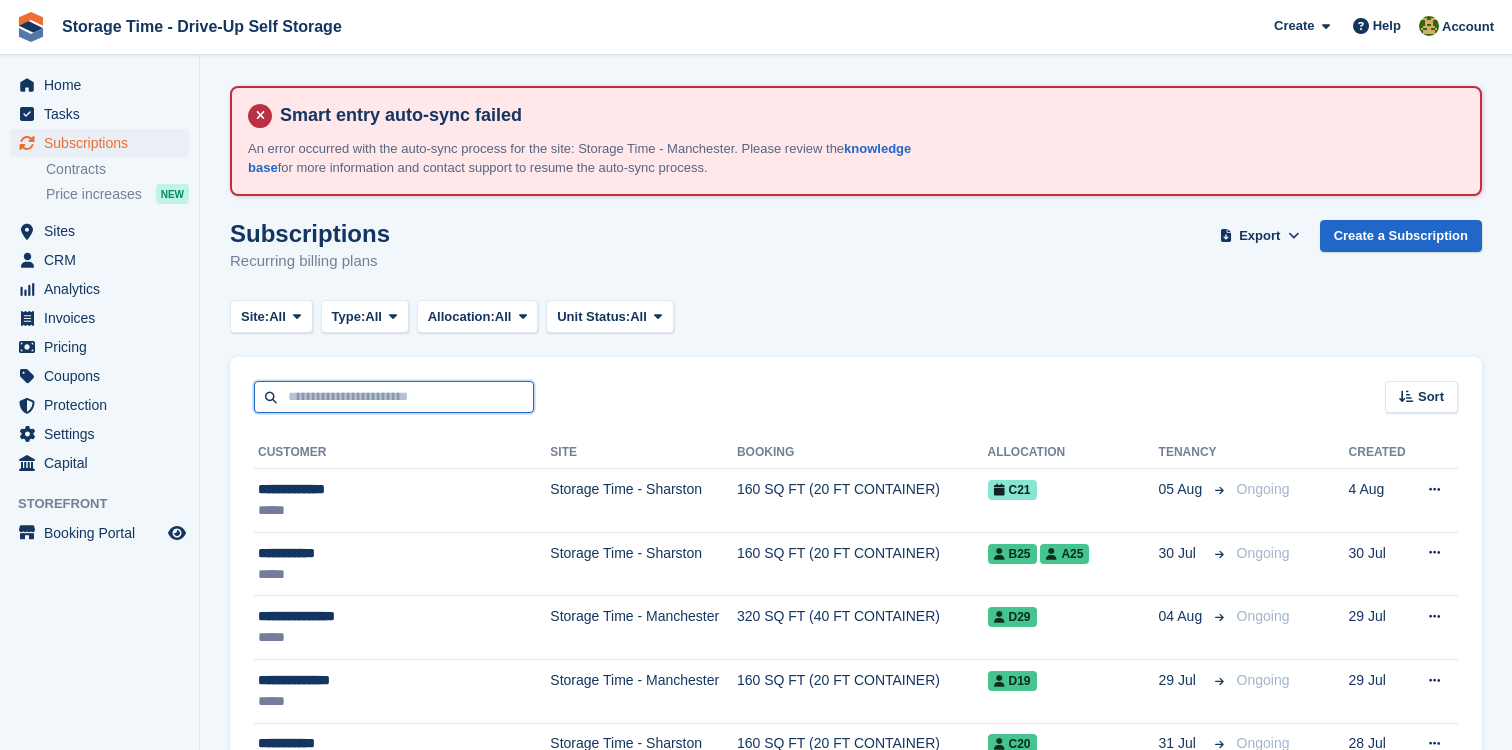 click at bounding box center (394, 397) 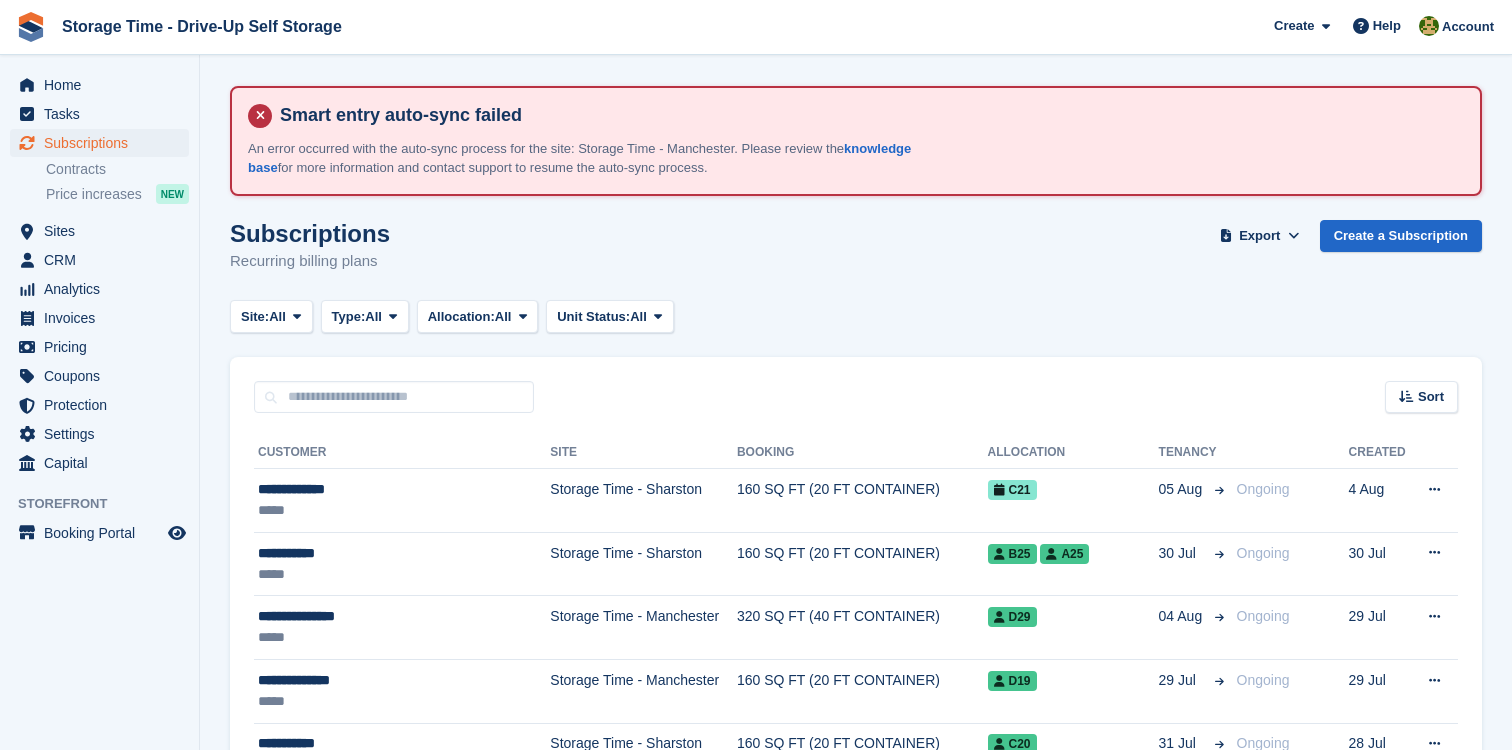 click on "Sort
Sort by
Customer name
Date created
Move in date
Move out date
Created (oldest first)
Created (newest first)" at bounding box center [856, 385] 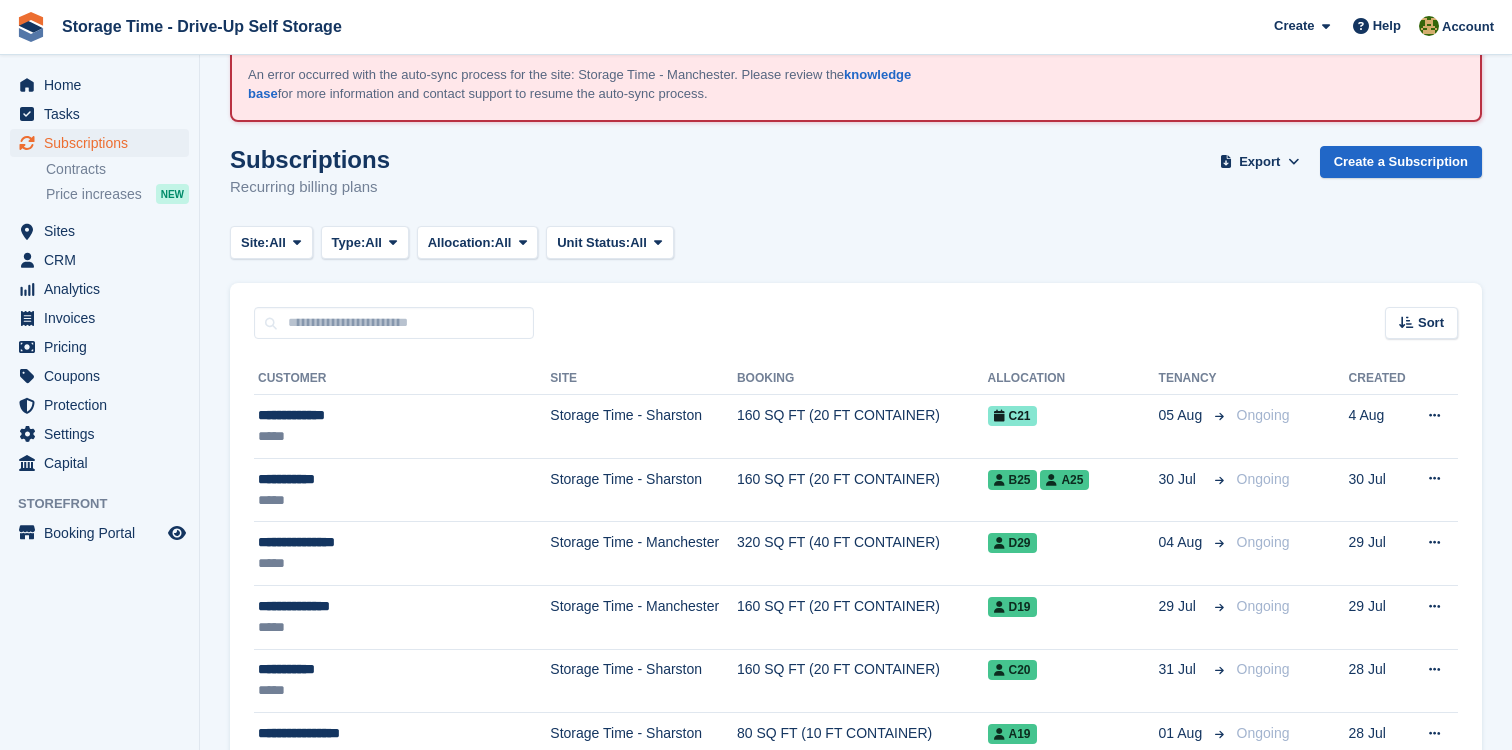 scroll, scrollTop: 13, scrollLeft: 0, axis: vertical 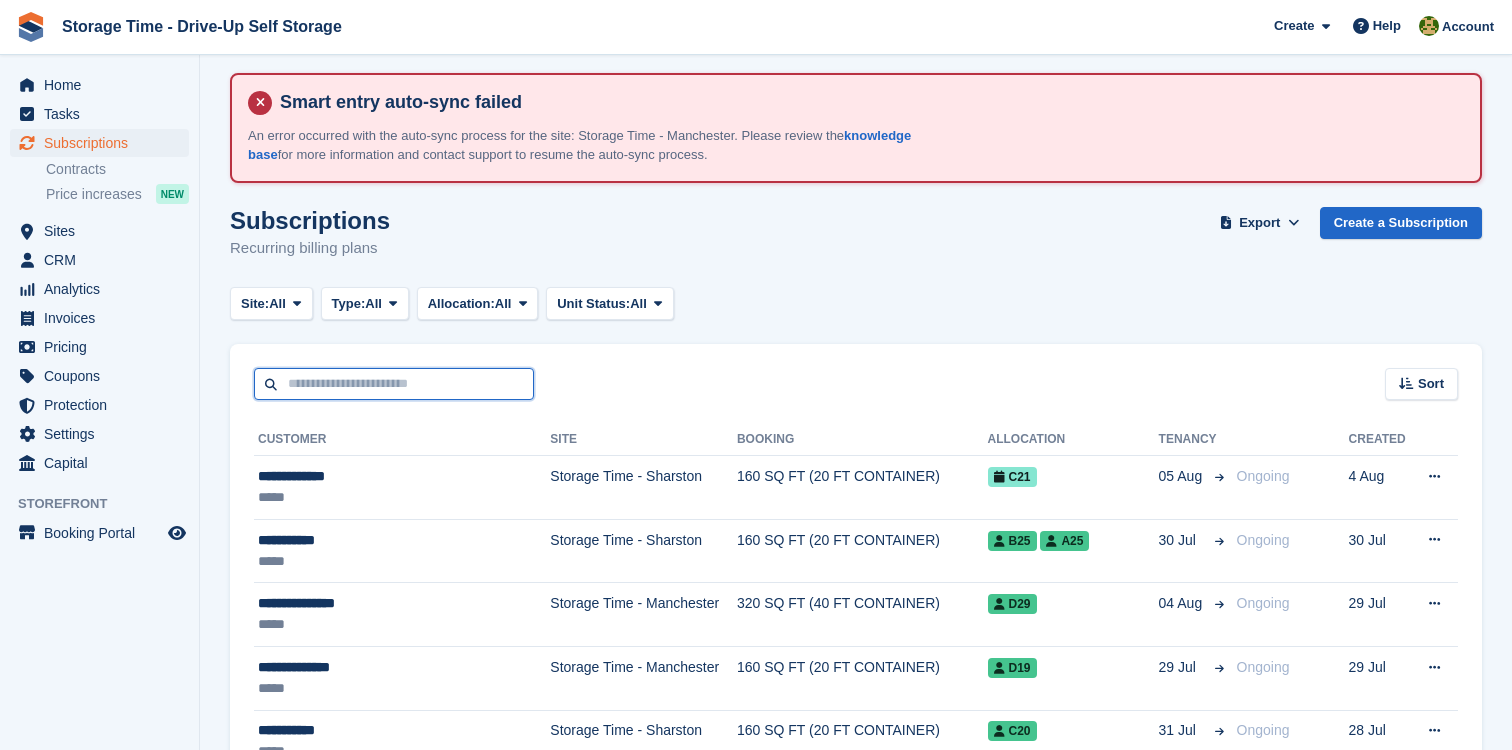 click at bounding box center [394, 384] 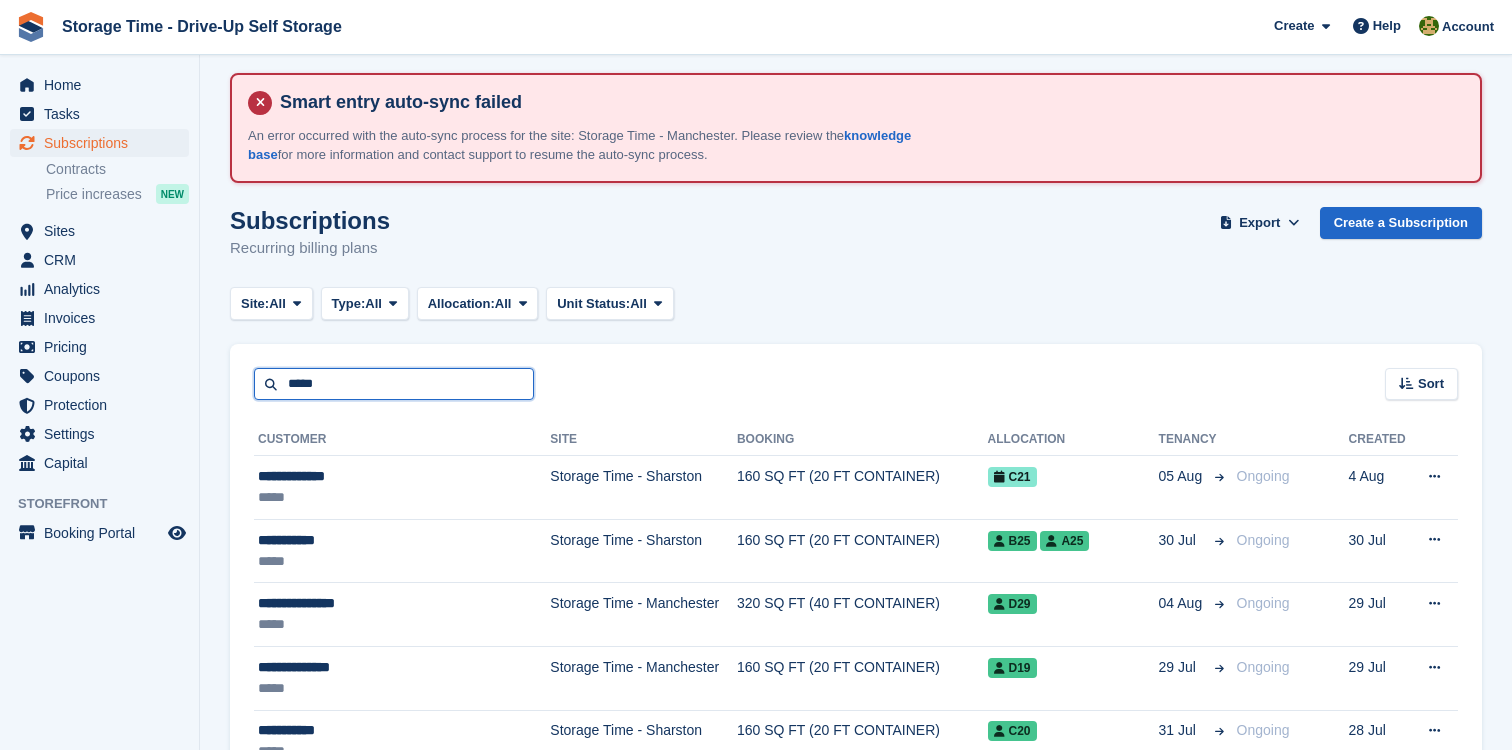 type on "*****" 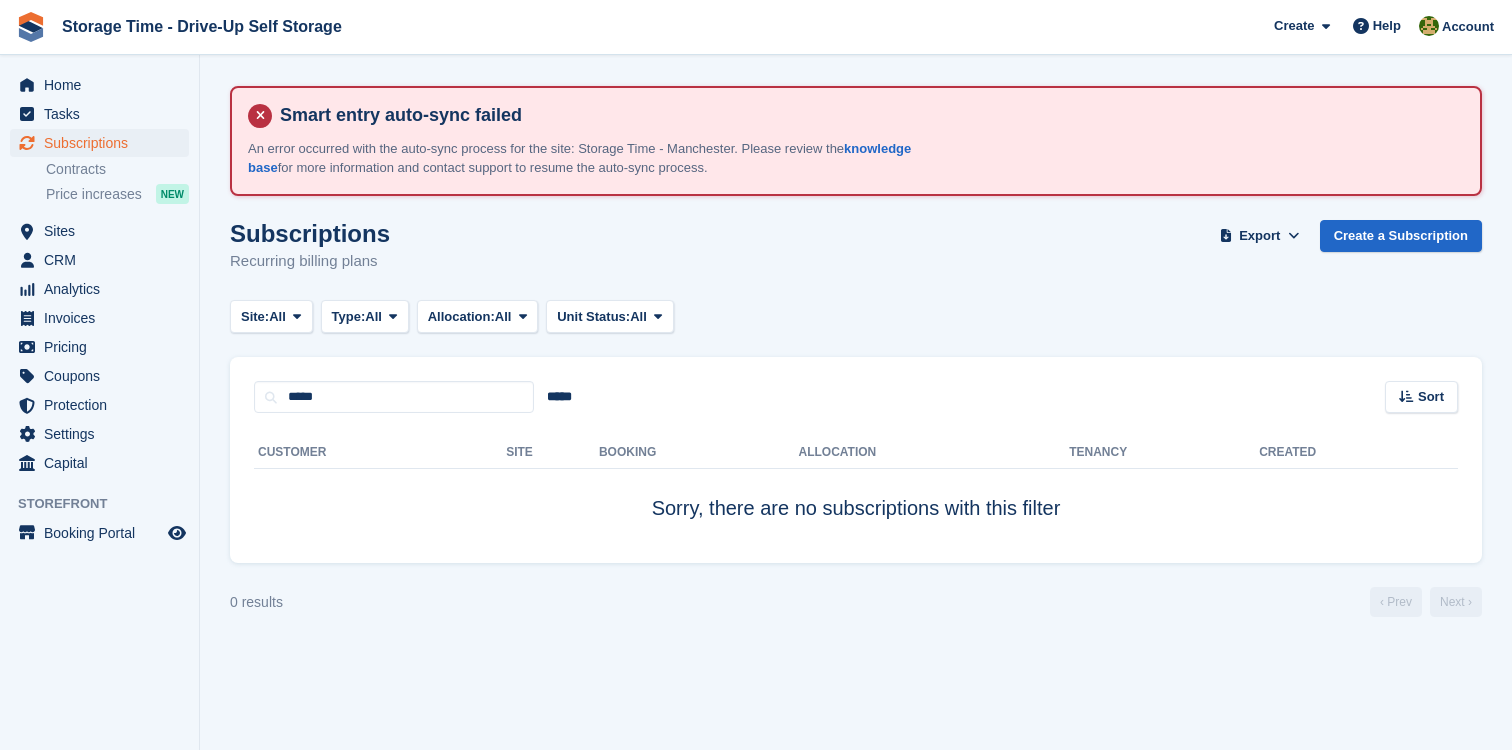 scroll, scrollTop: 0, scrollLeft: 0, axis: both 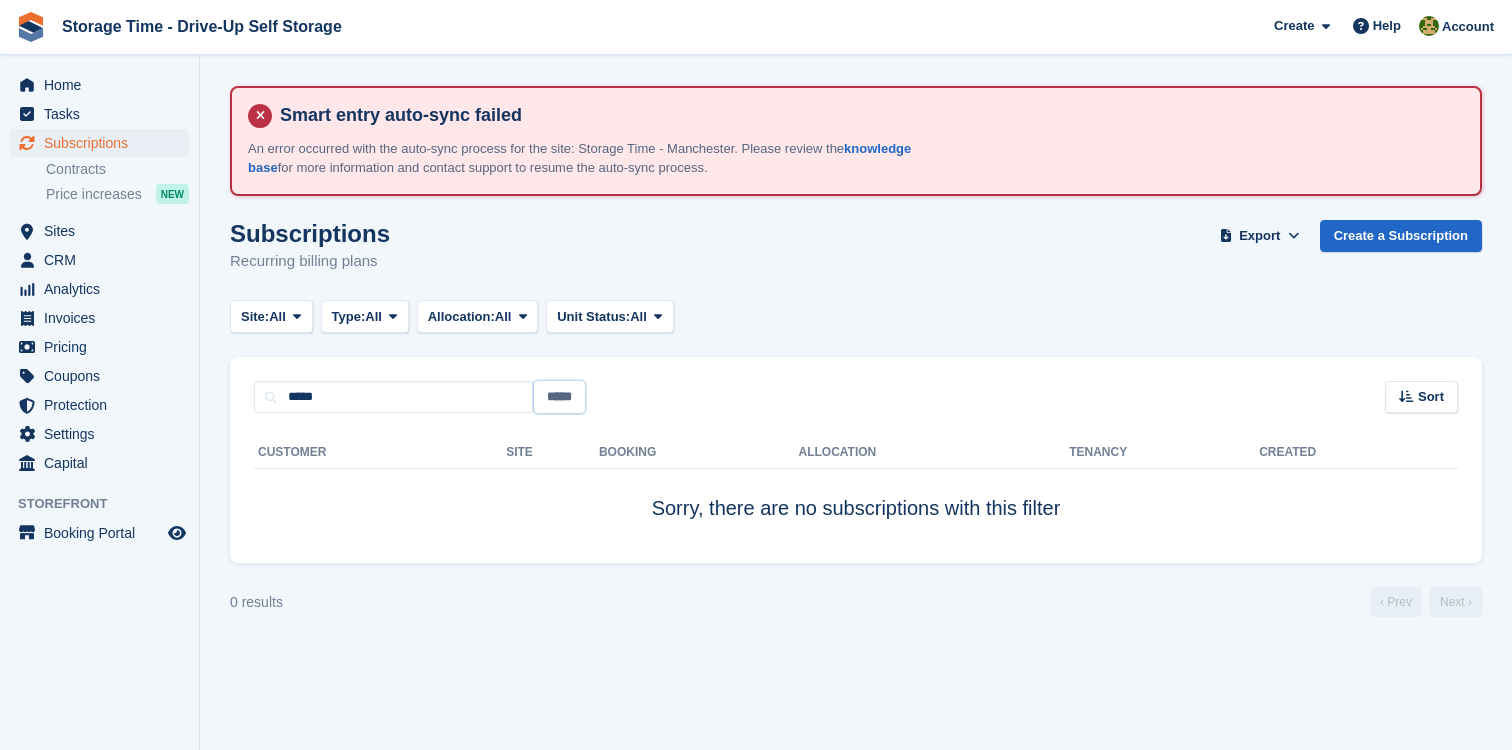 click on "*****" at bounding box center [559, 397] 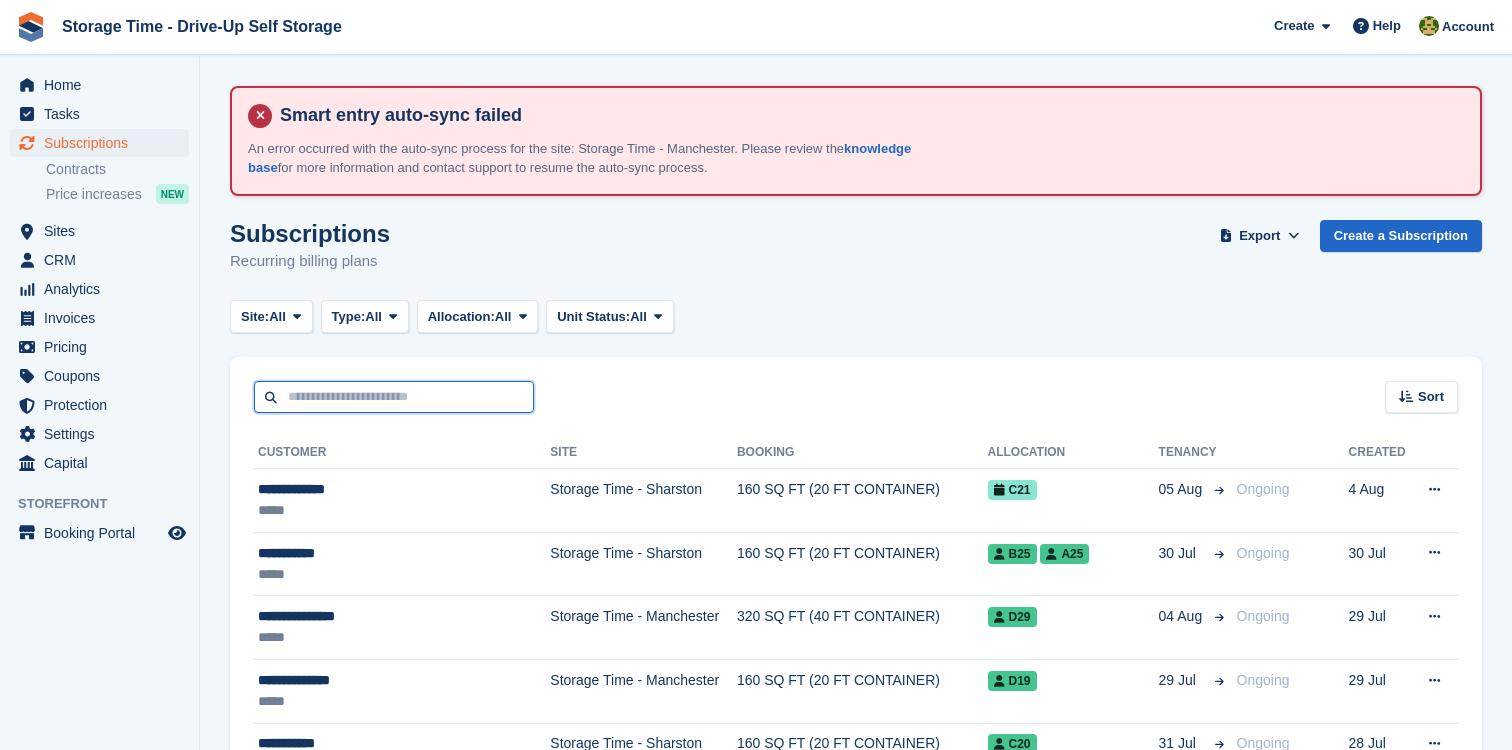 click at bounding box center (394, 397) 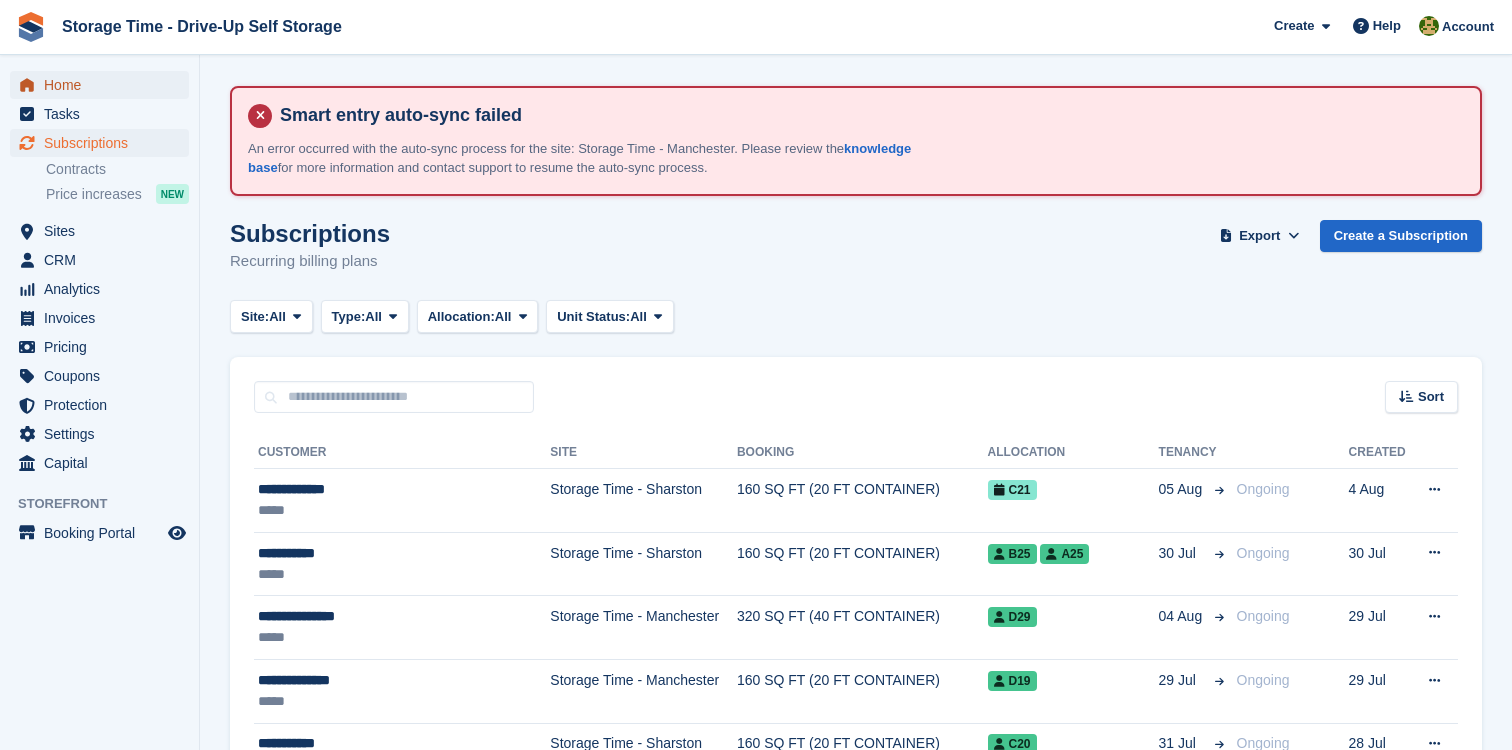 click on "Home" at bounding box center [104, 85] 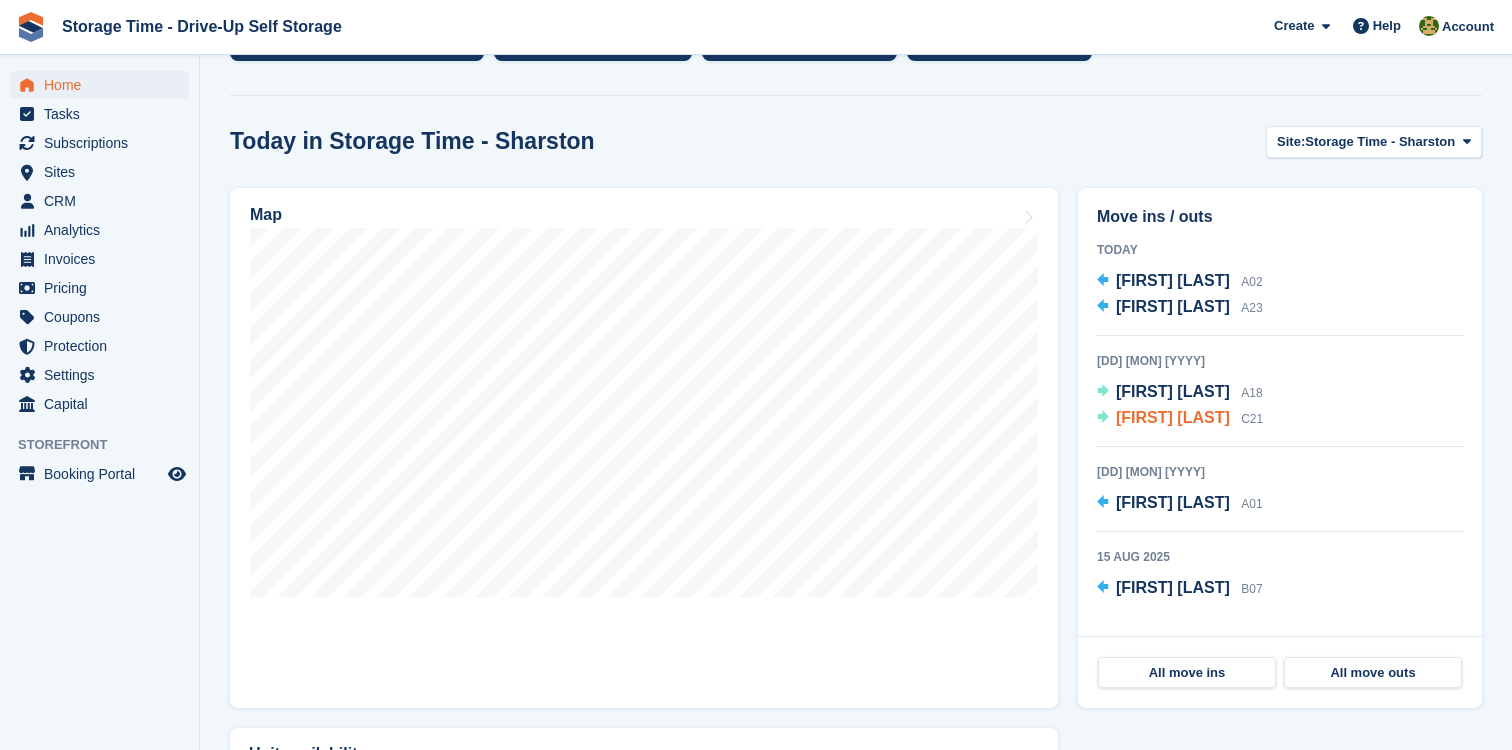scroll, scrollTop: 585, scrollLeft: 0, axis: vertical 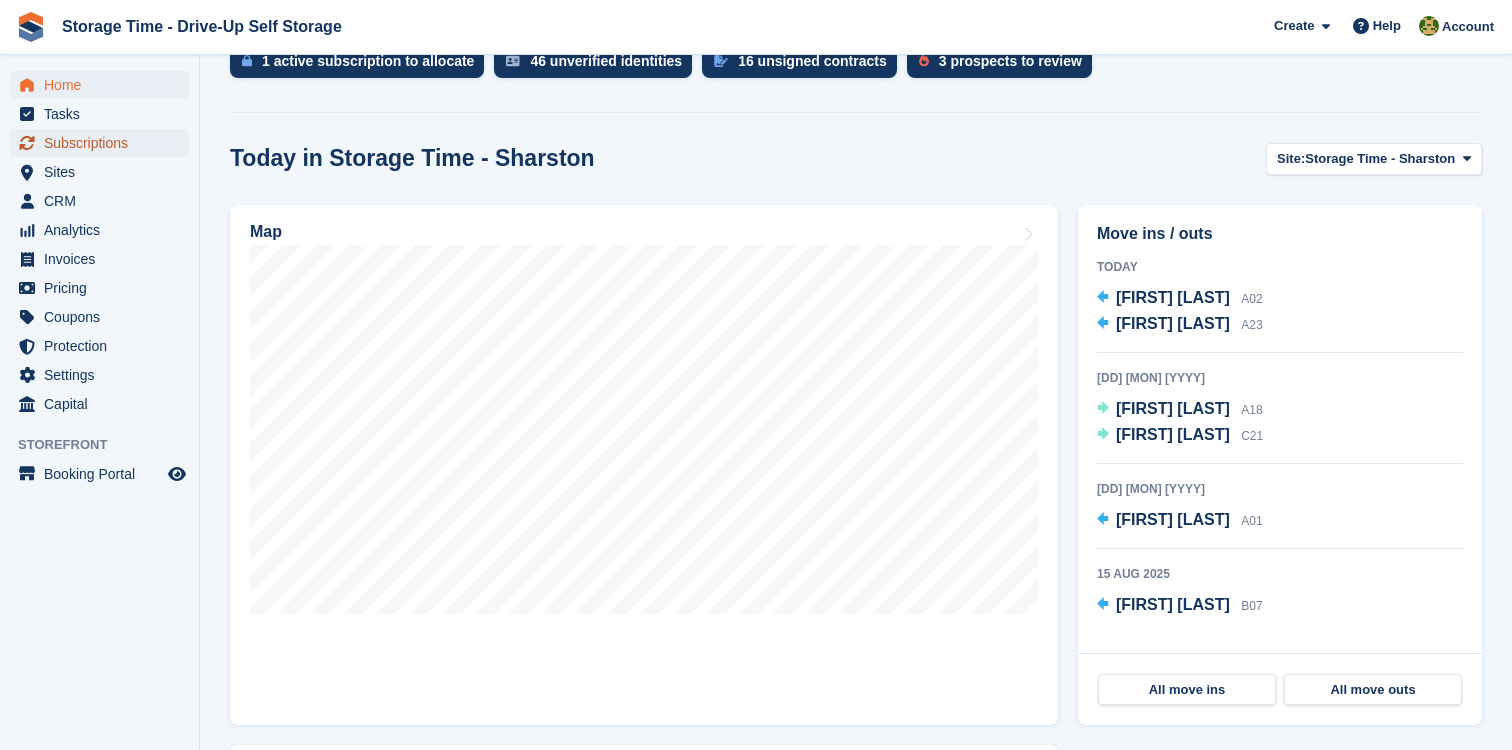 click on "Subscriptions" at bounding box center (104, 143) 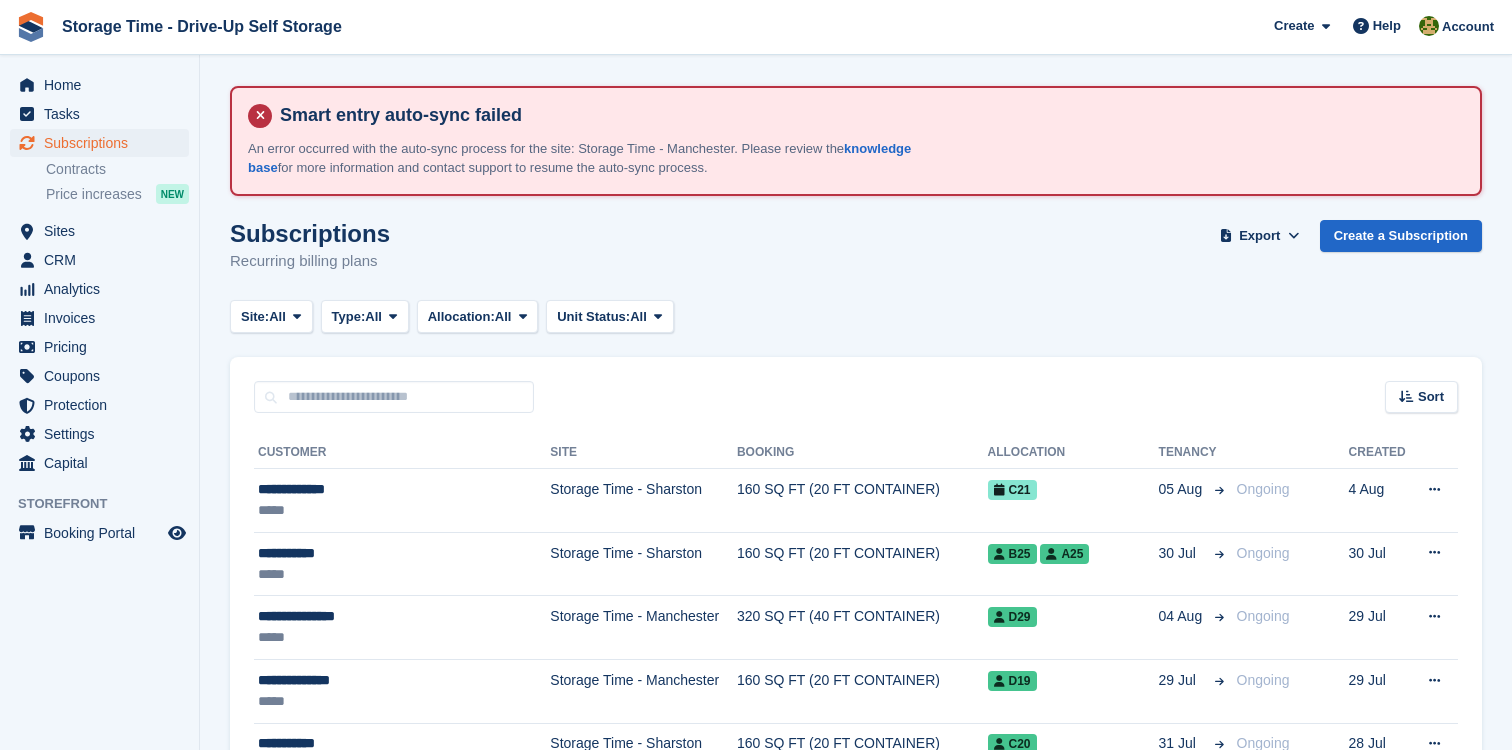 scroll, scrollTop: 0, scrollLeft: 0, axis: both 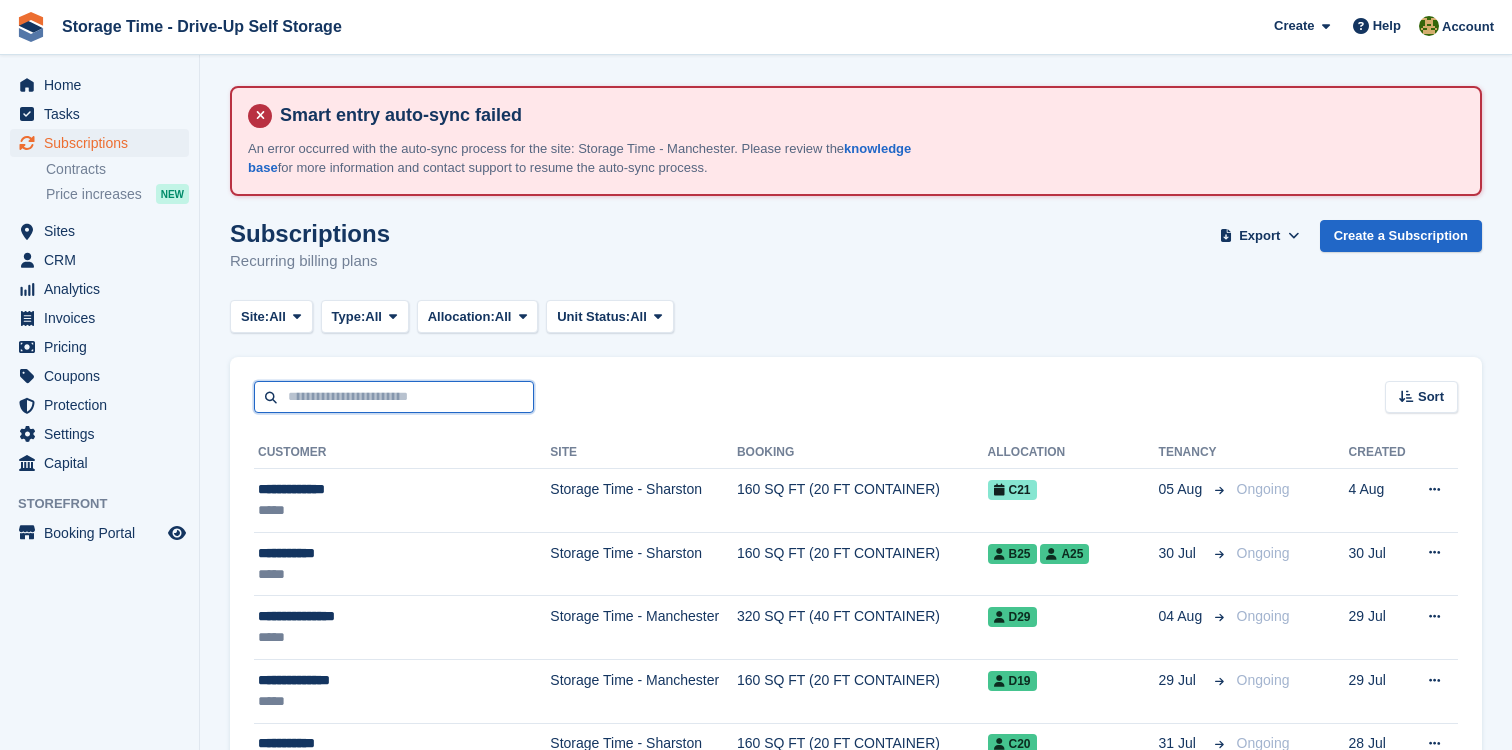 click at bounding box center [394, 397] 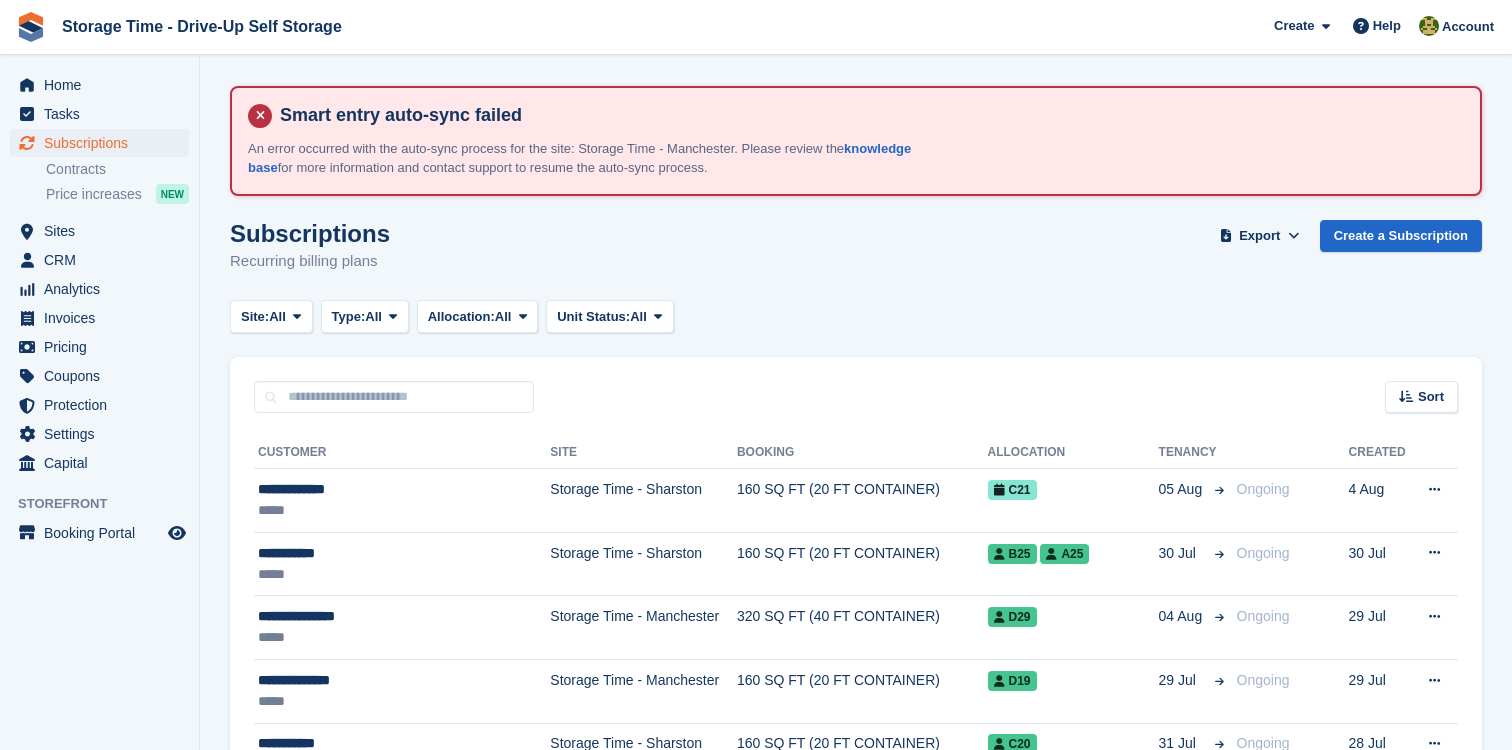 click on "Sort
Sort by
Customer name
Date created
Move in date
Move out date
Created (oldest first)
Created (newest first)" at bounding box center [856, 385] 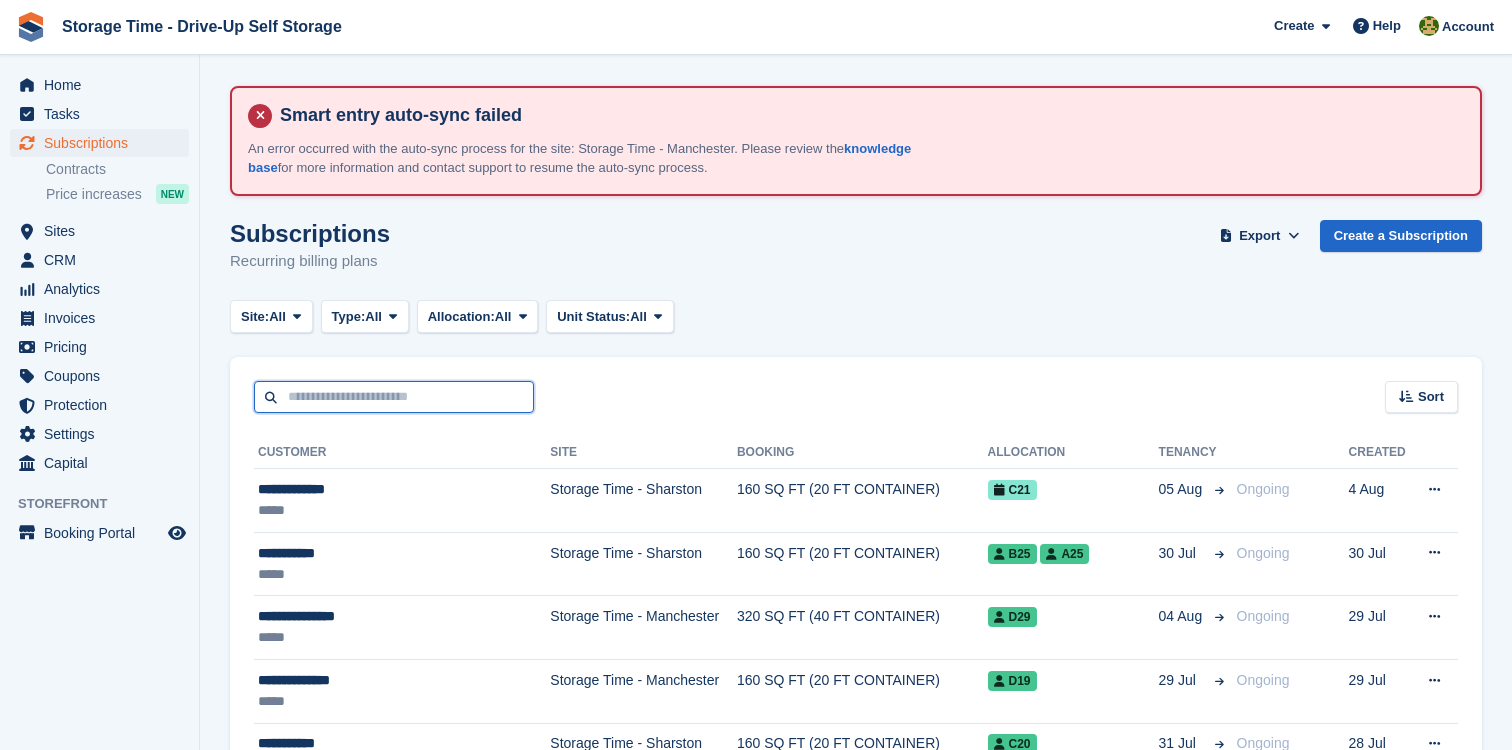 click at bounding box center (394, 397) 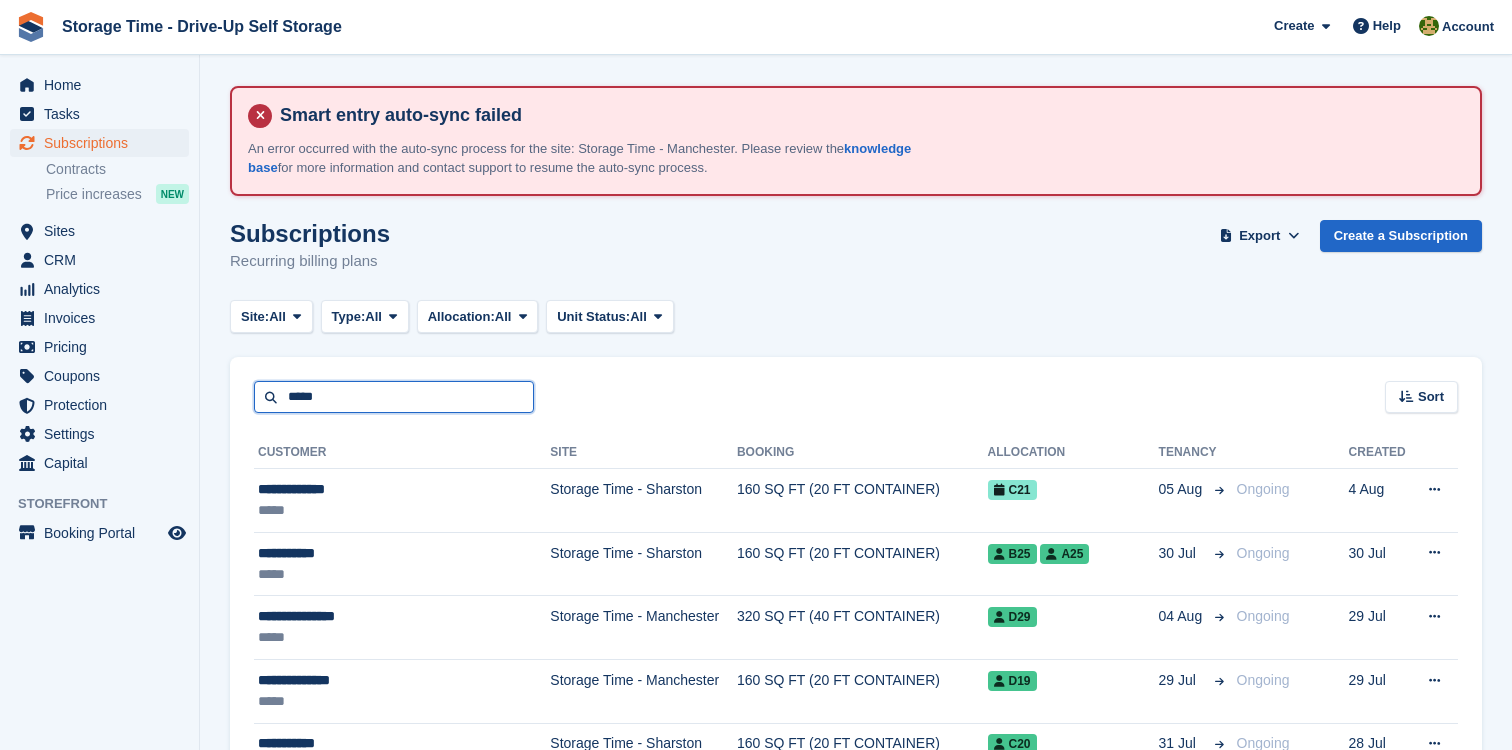 type on "*****" 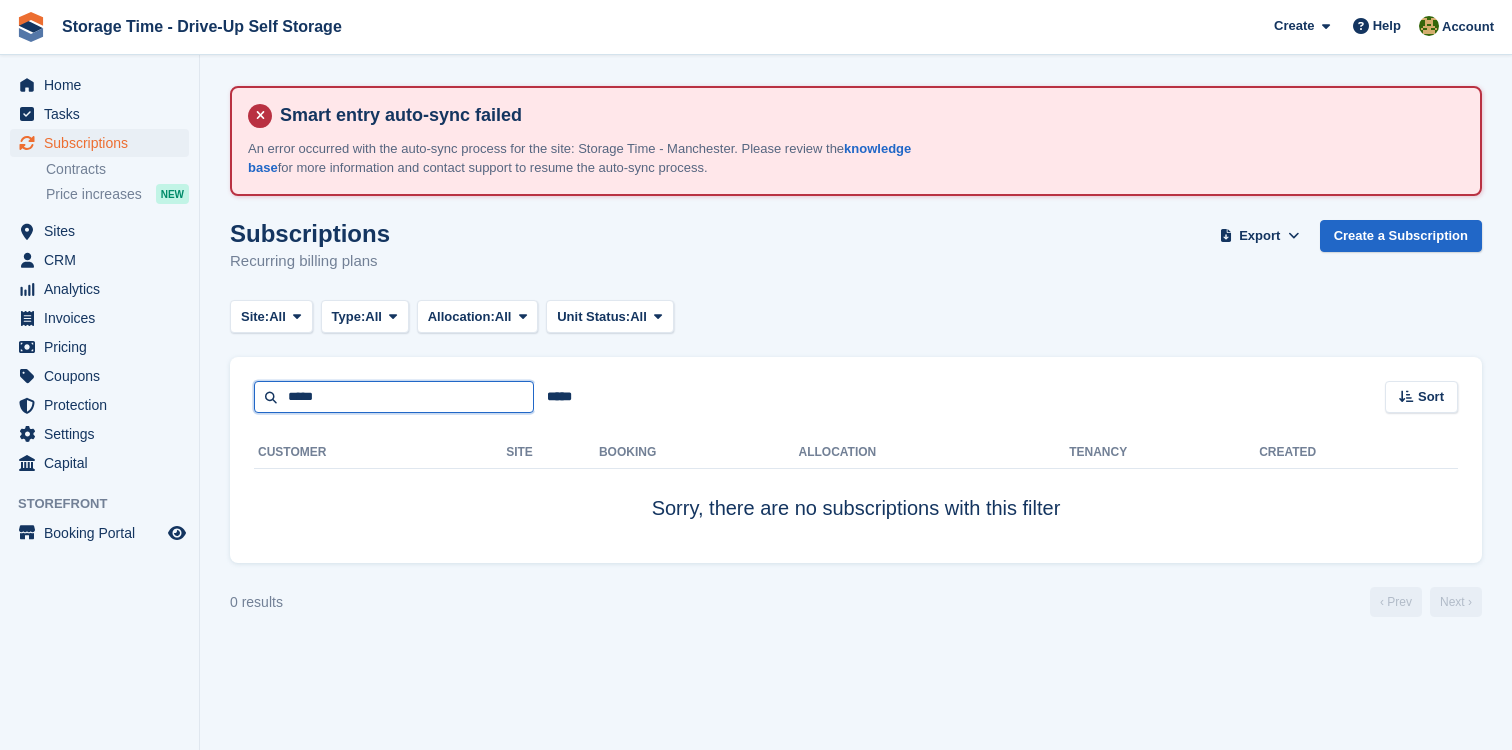 drag, startPoint x: 472, startPoint y: 387, endPoint x: 197, endPoint y: 380, distance: 275.08908 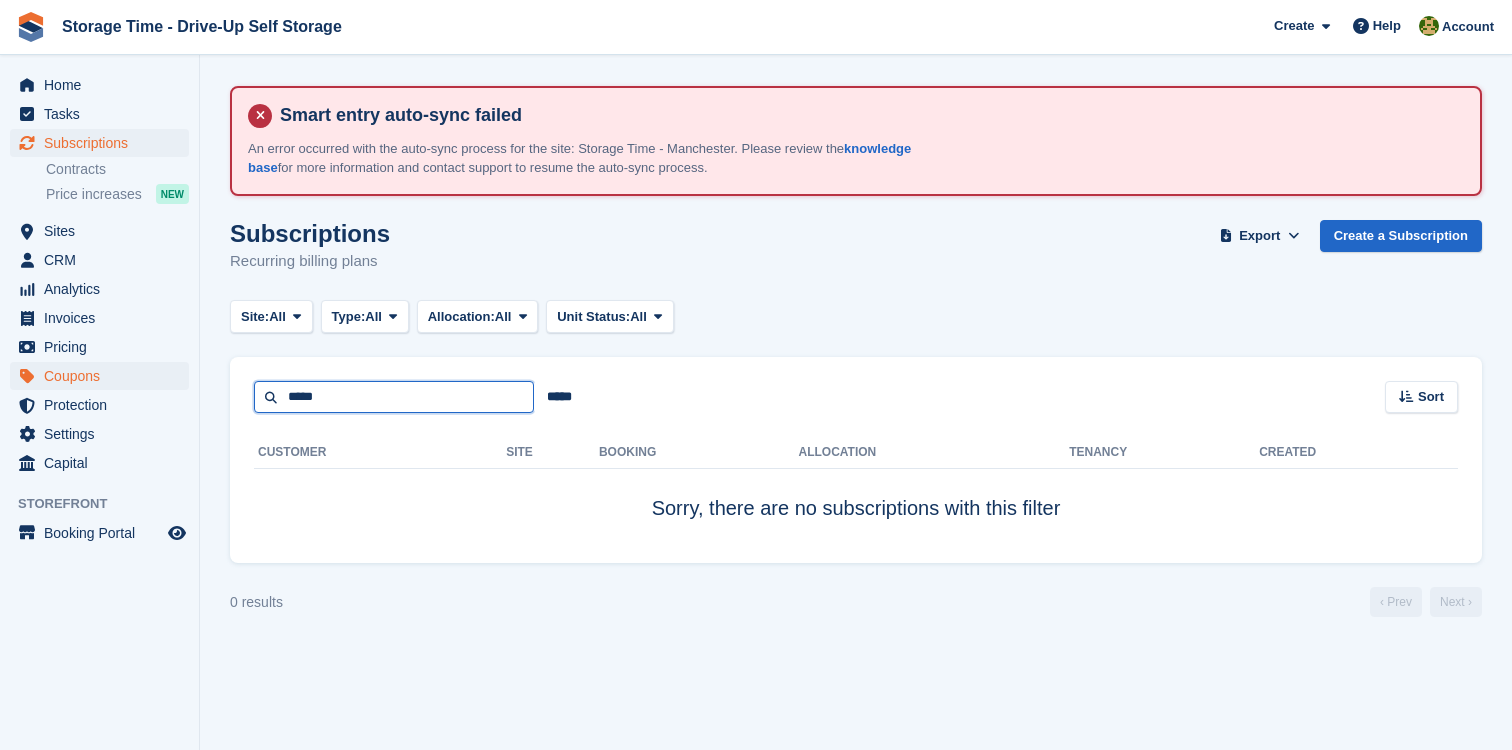 drag, startPoint x: 348, startPoint y: 393, endPoint x: 91, endPoint y: 372, distance: 257.85654 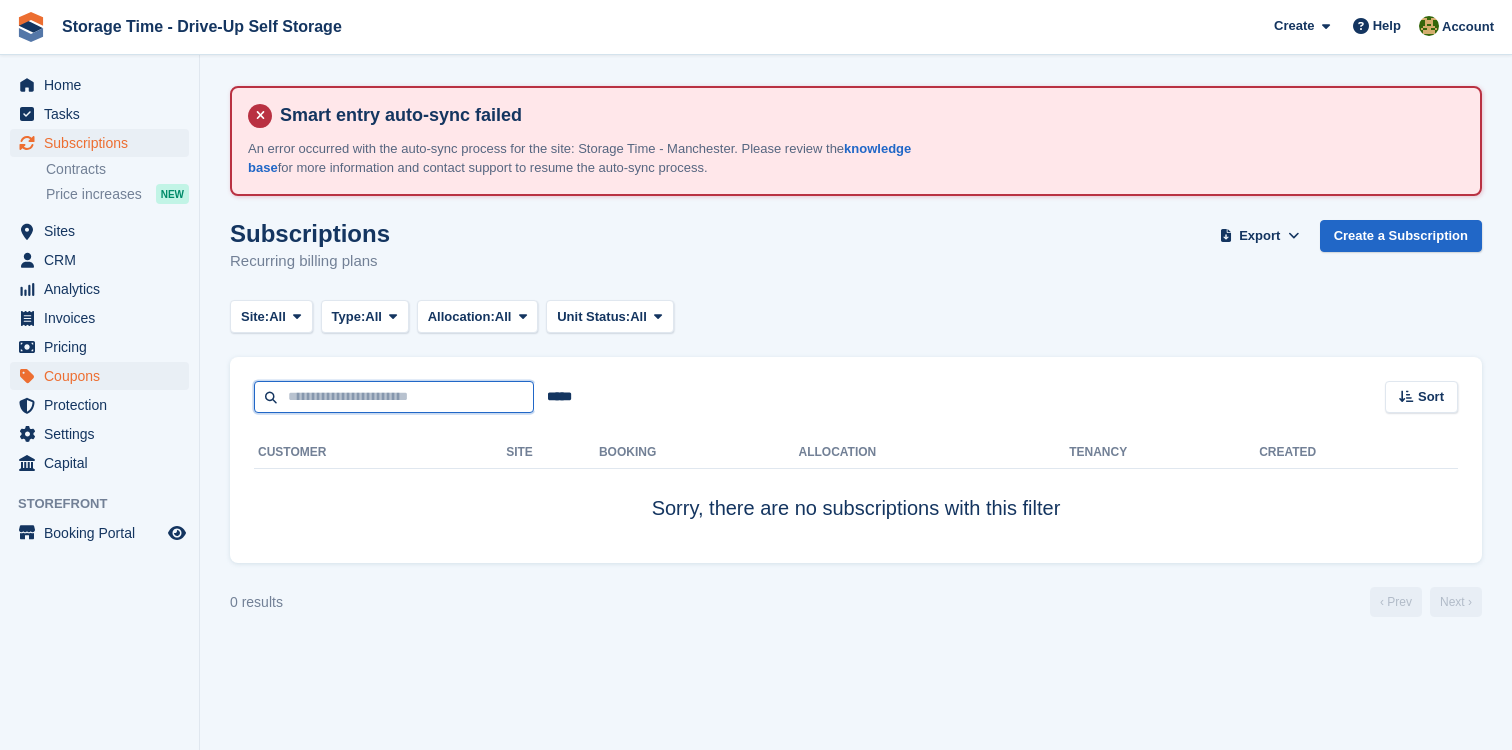 type 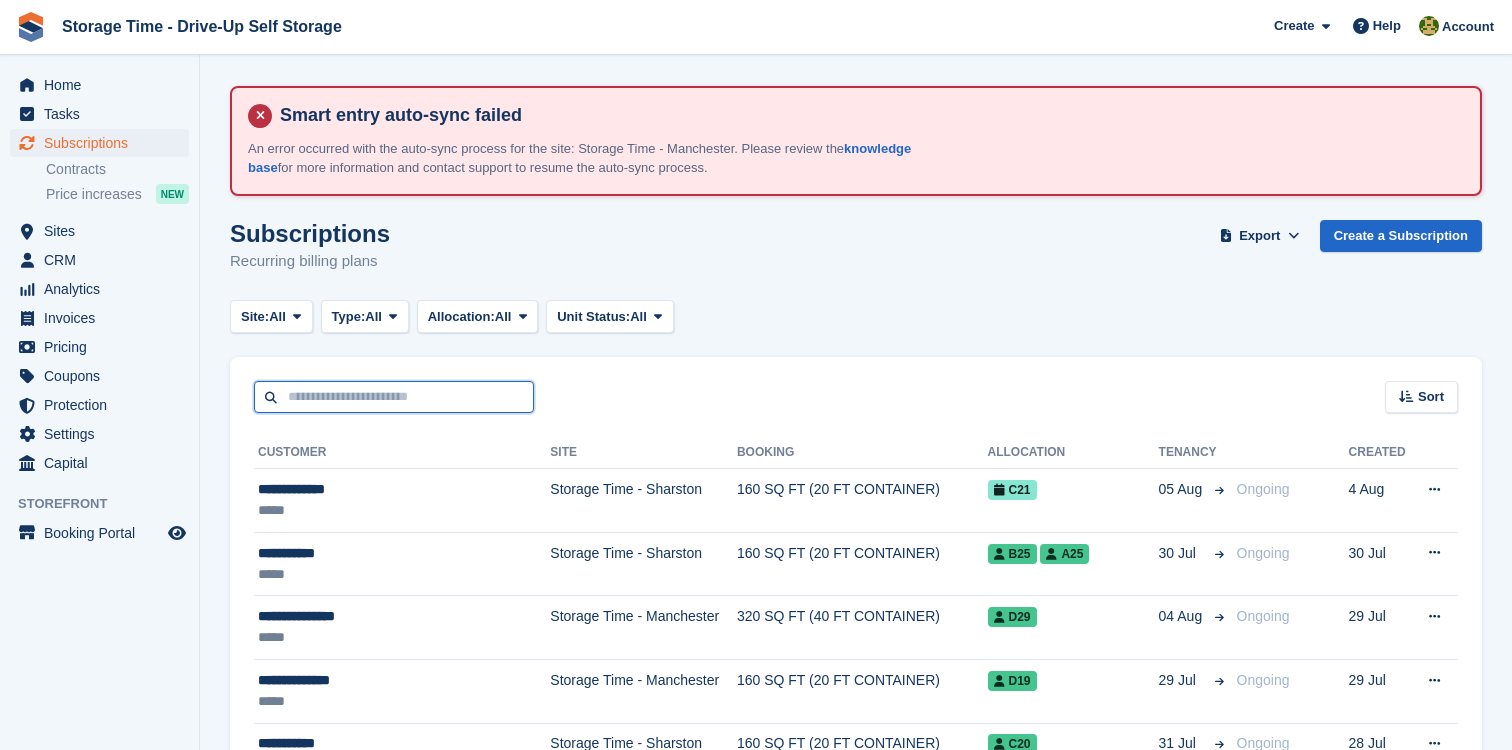 click at bounding box center [394, 397] 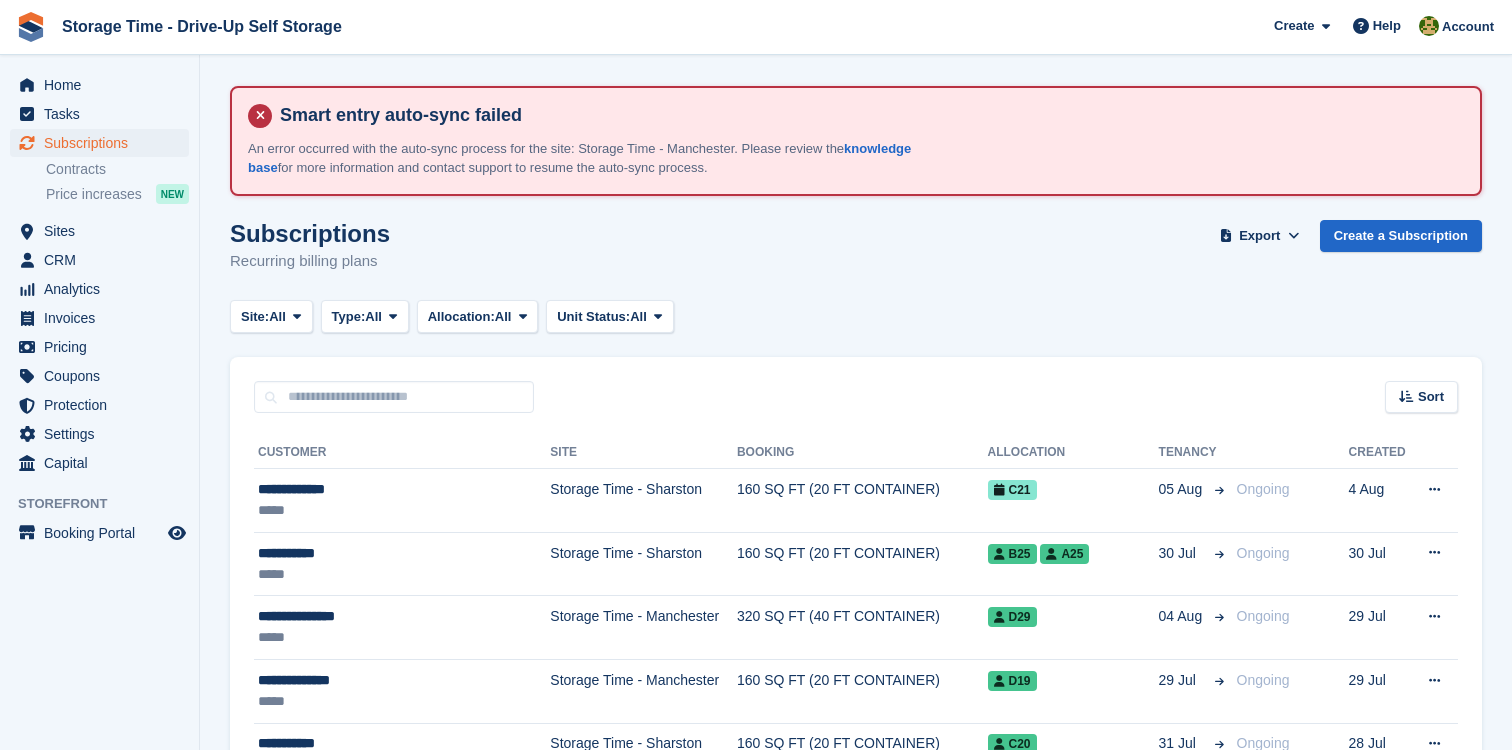 click on "Sort
Sort by
Customer name
Date created
Move in date
Move out date
Created (oldest first)
Created (newest first)" at bounding box center [856, 385] 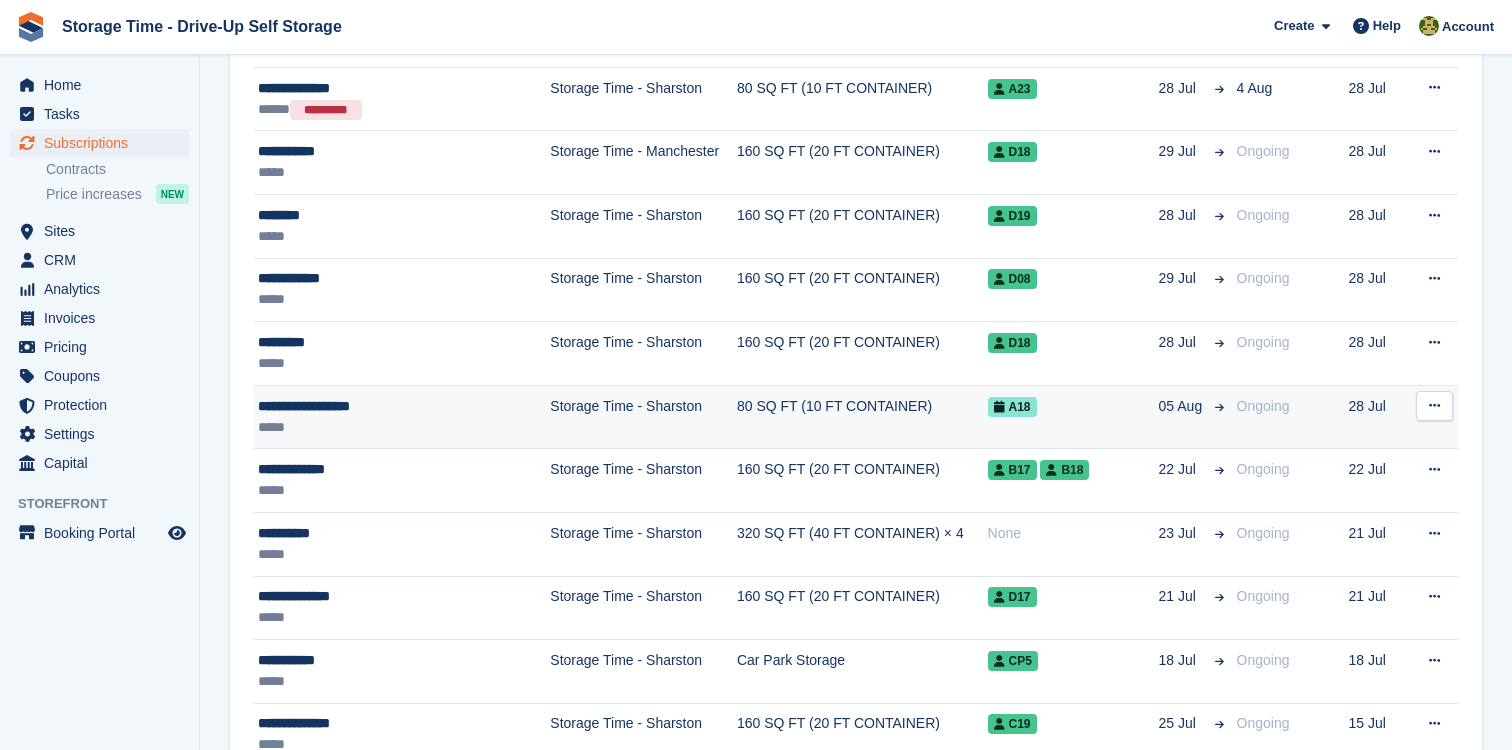 scroll, scrollTop: 0, scrollLeft: 0, axis: both 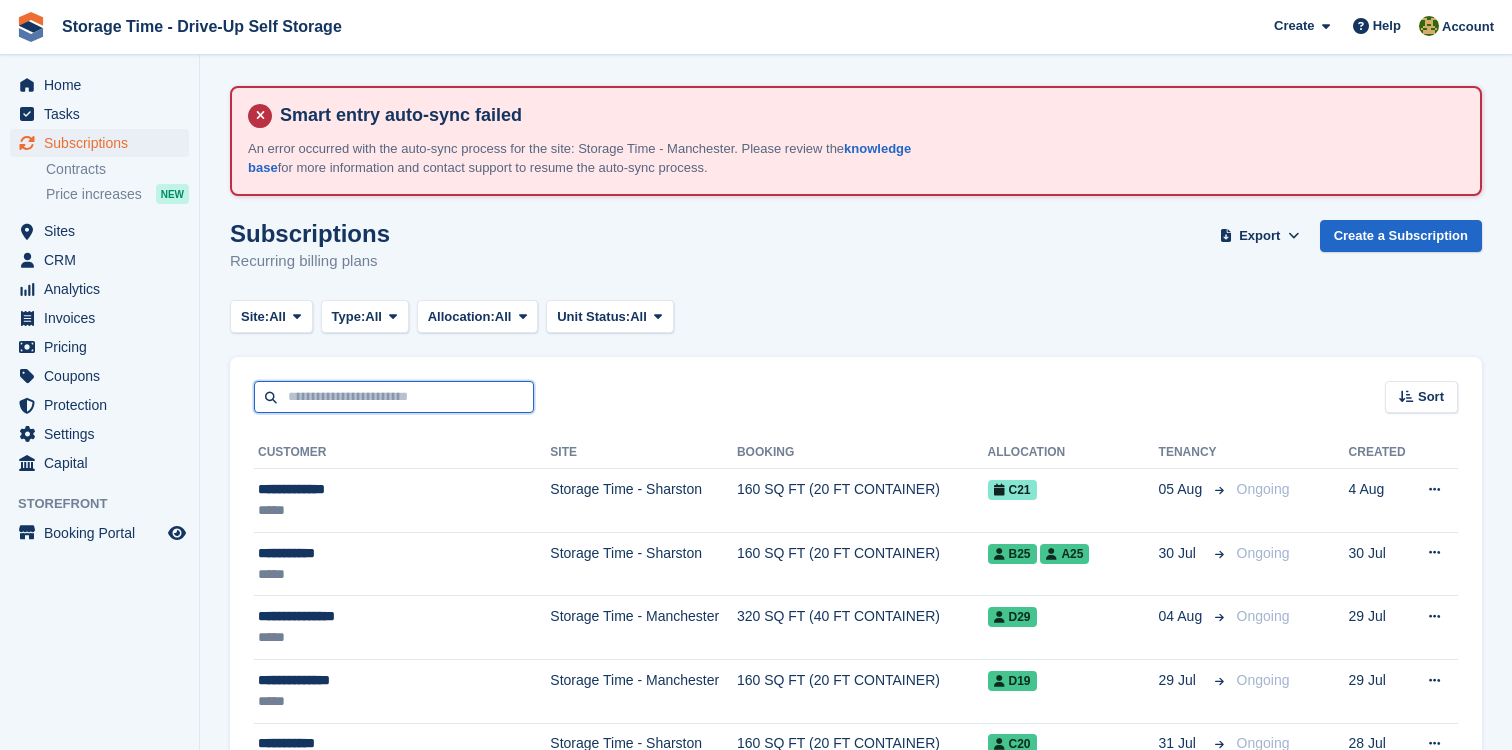 click at bounding box center [394, 397] 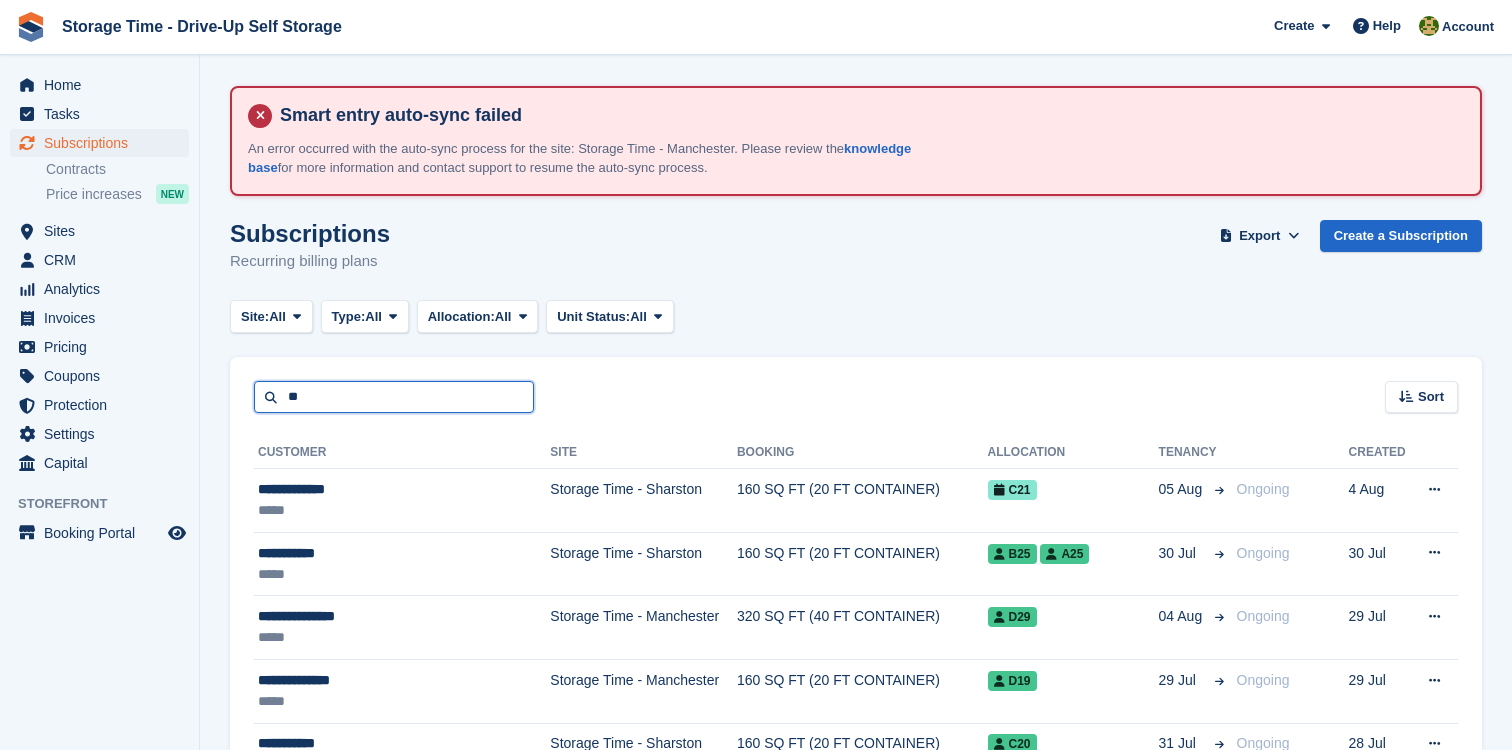 type on "**" 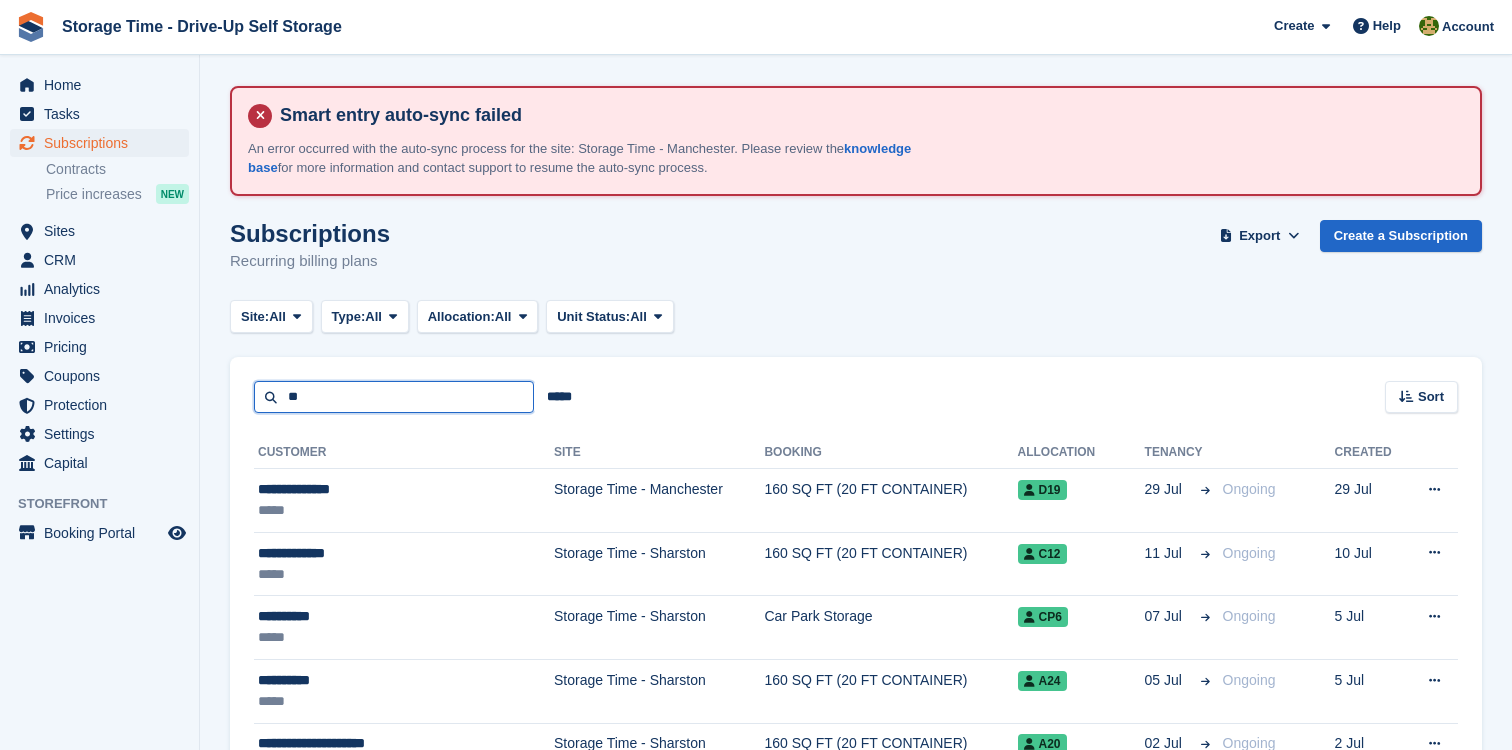 click on "**" at bounding box center [394, 397] 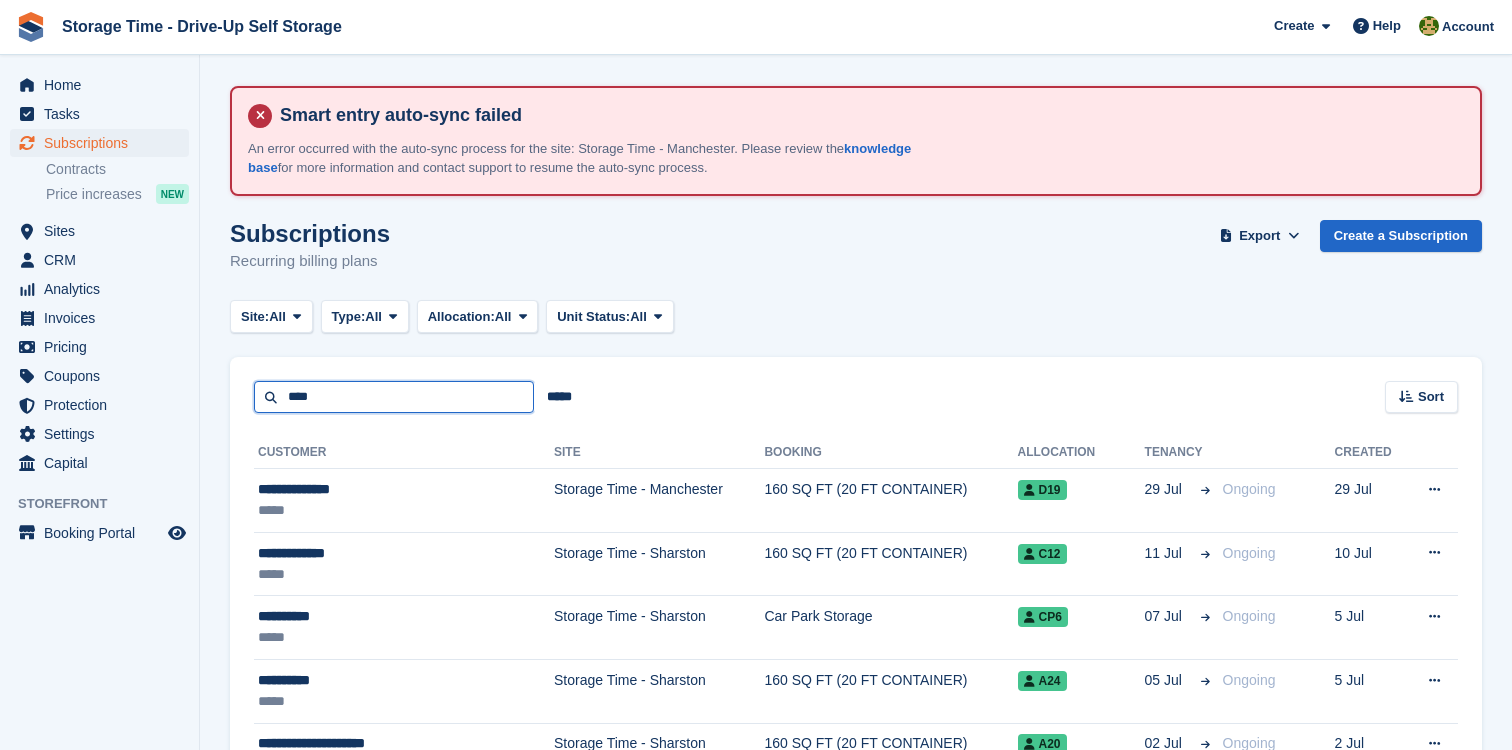 type on "****" 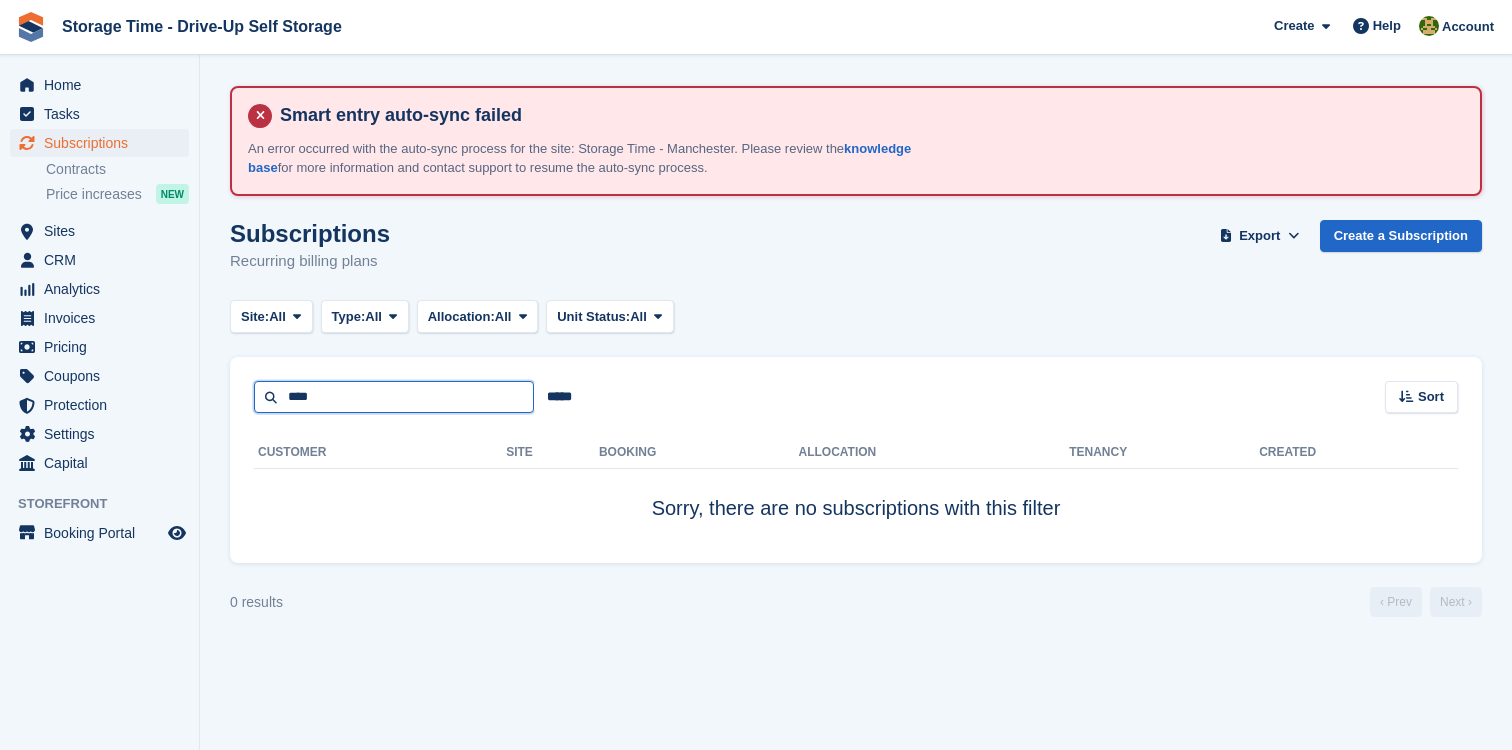 click on "****" at bounding box center [394, 397] 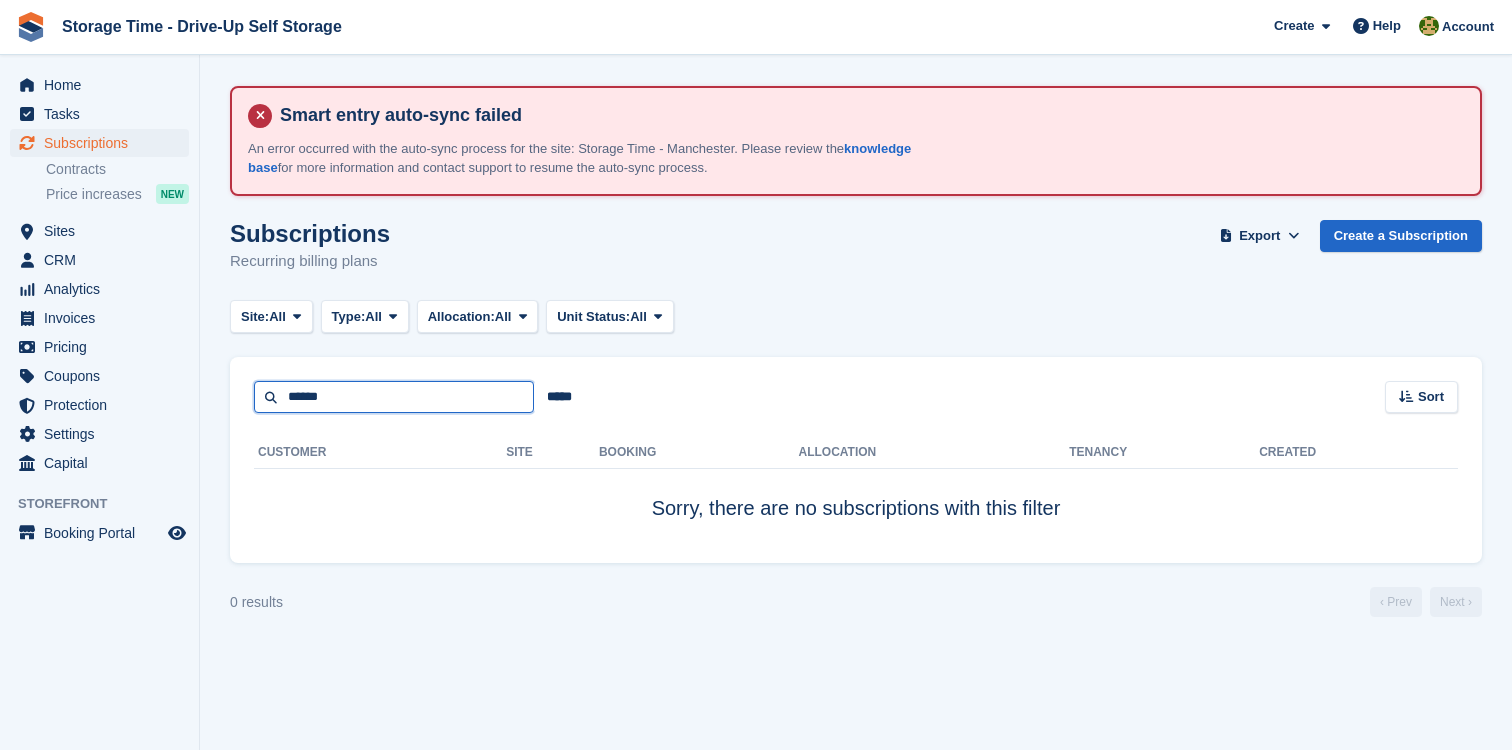 type on "******" 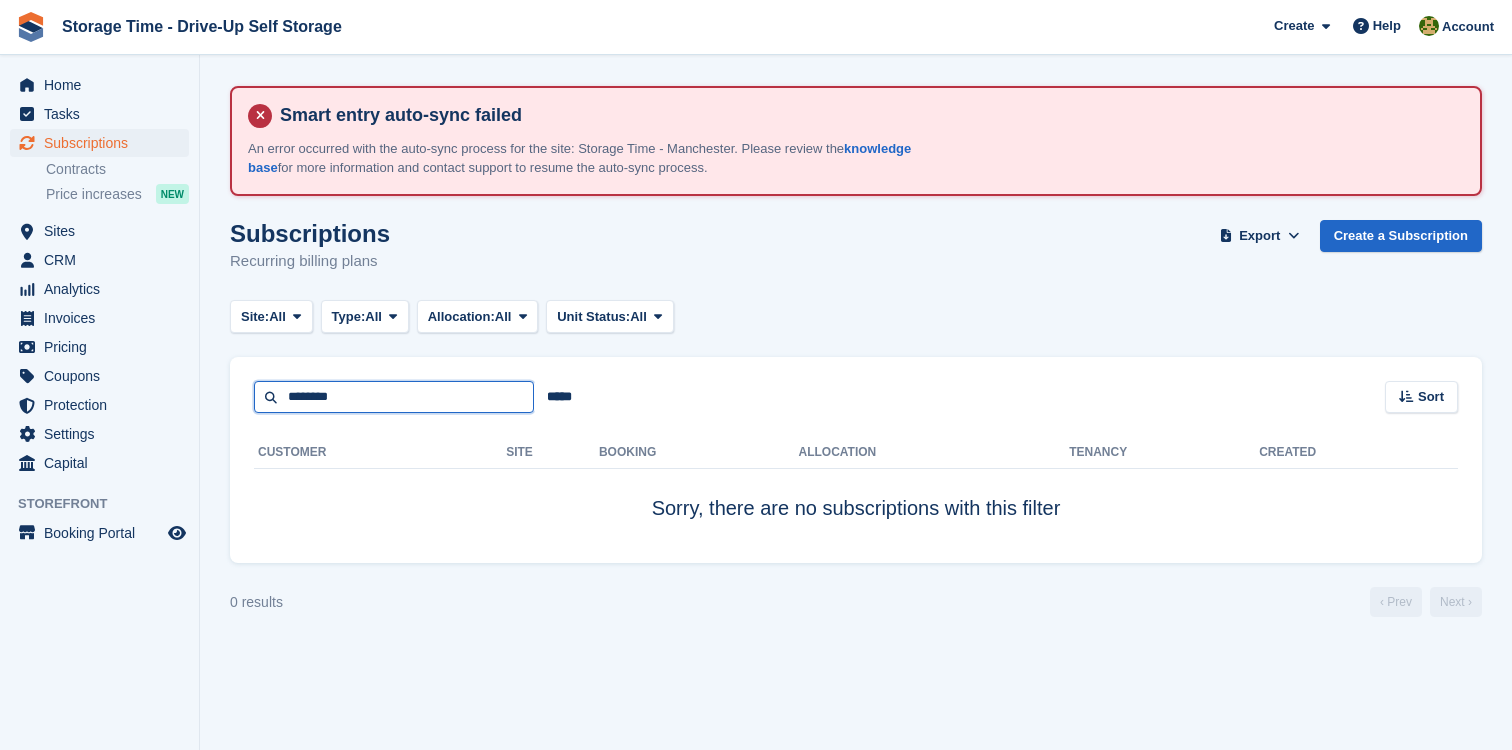 type on "********" 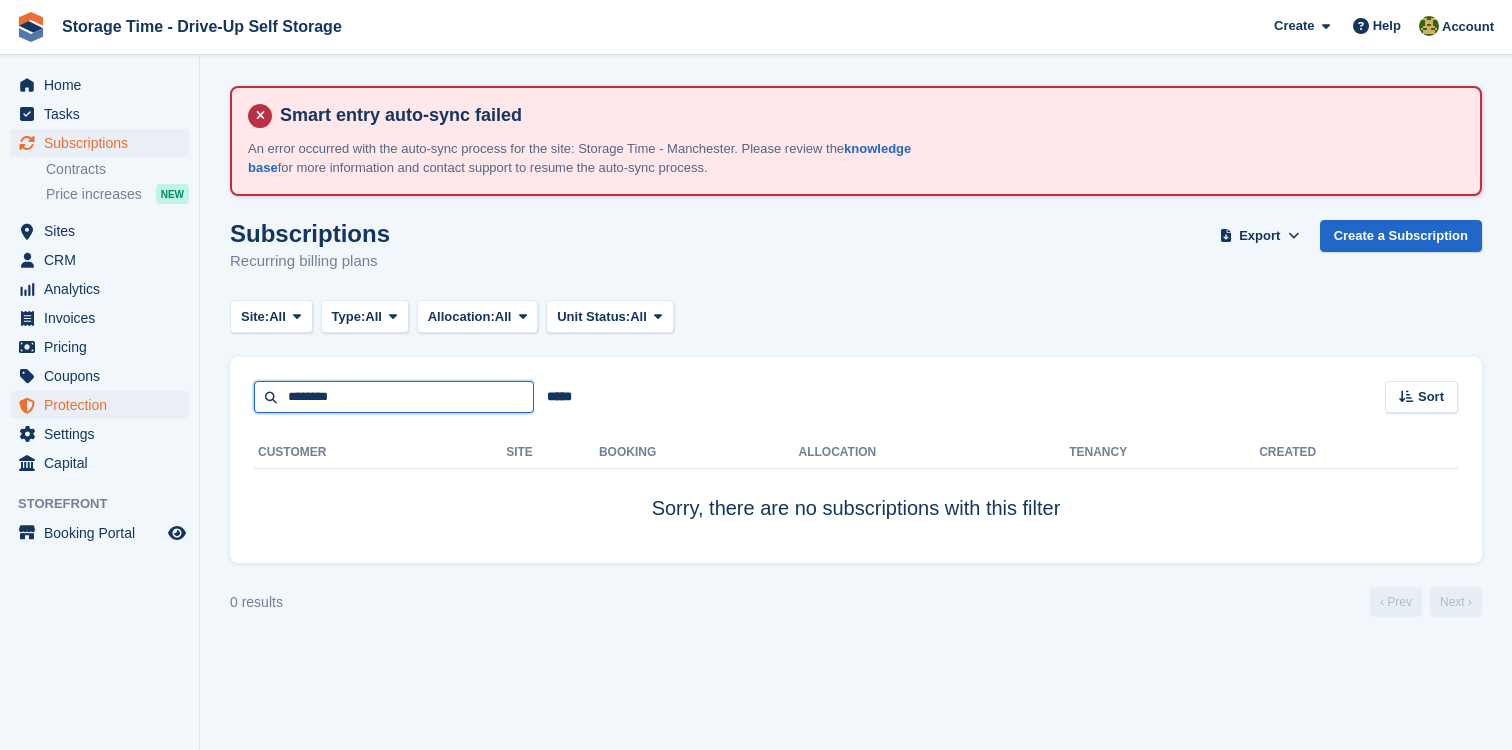 drag, startPoint x: 395, startPoint y: 400, endPoint x: 179, endPoint y: 400, distance: 216 